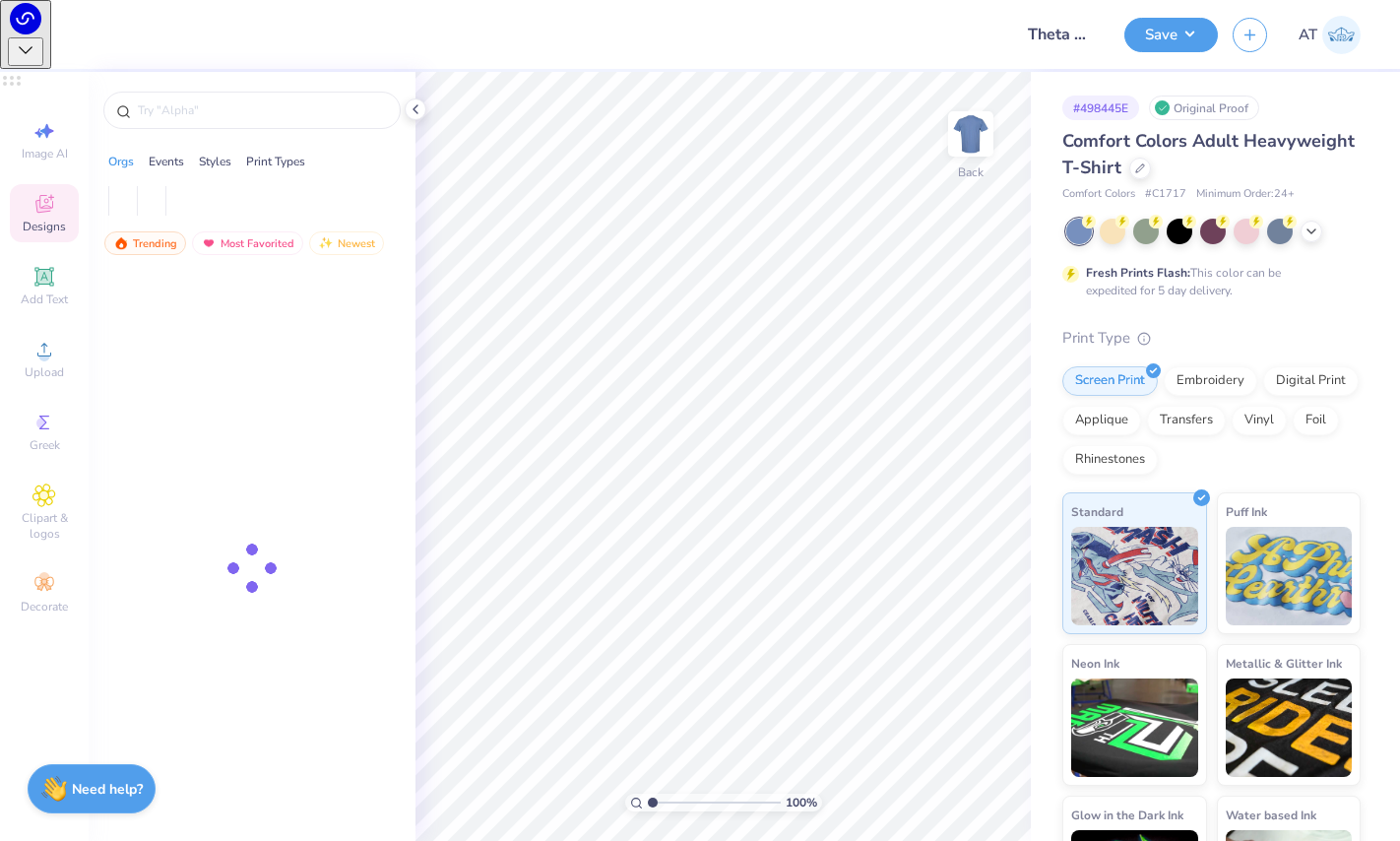 scroll, scrollTop: 0, scrollLeft: 0, axis: both 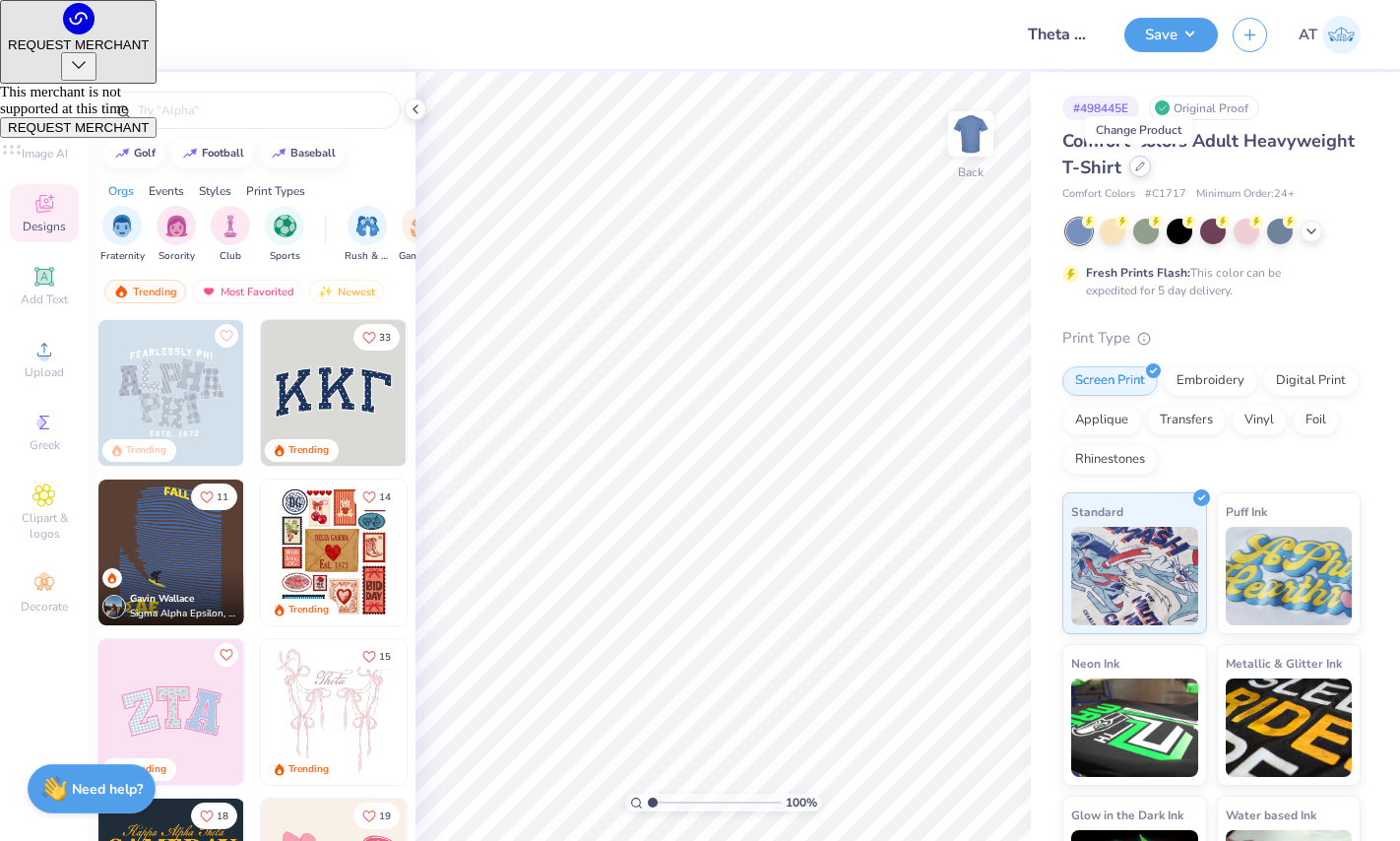 click 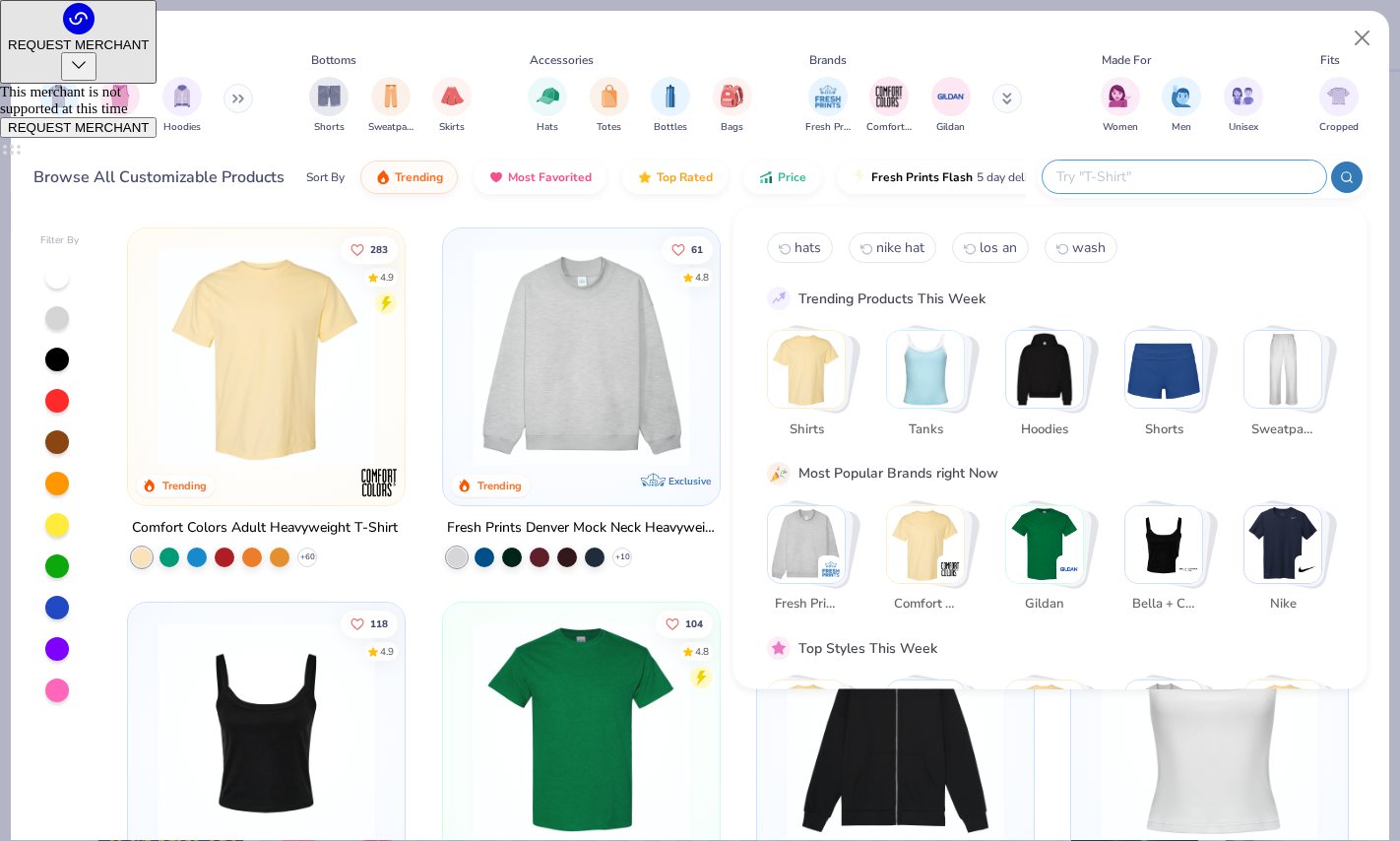 click at bounding box center [1183, 176] 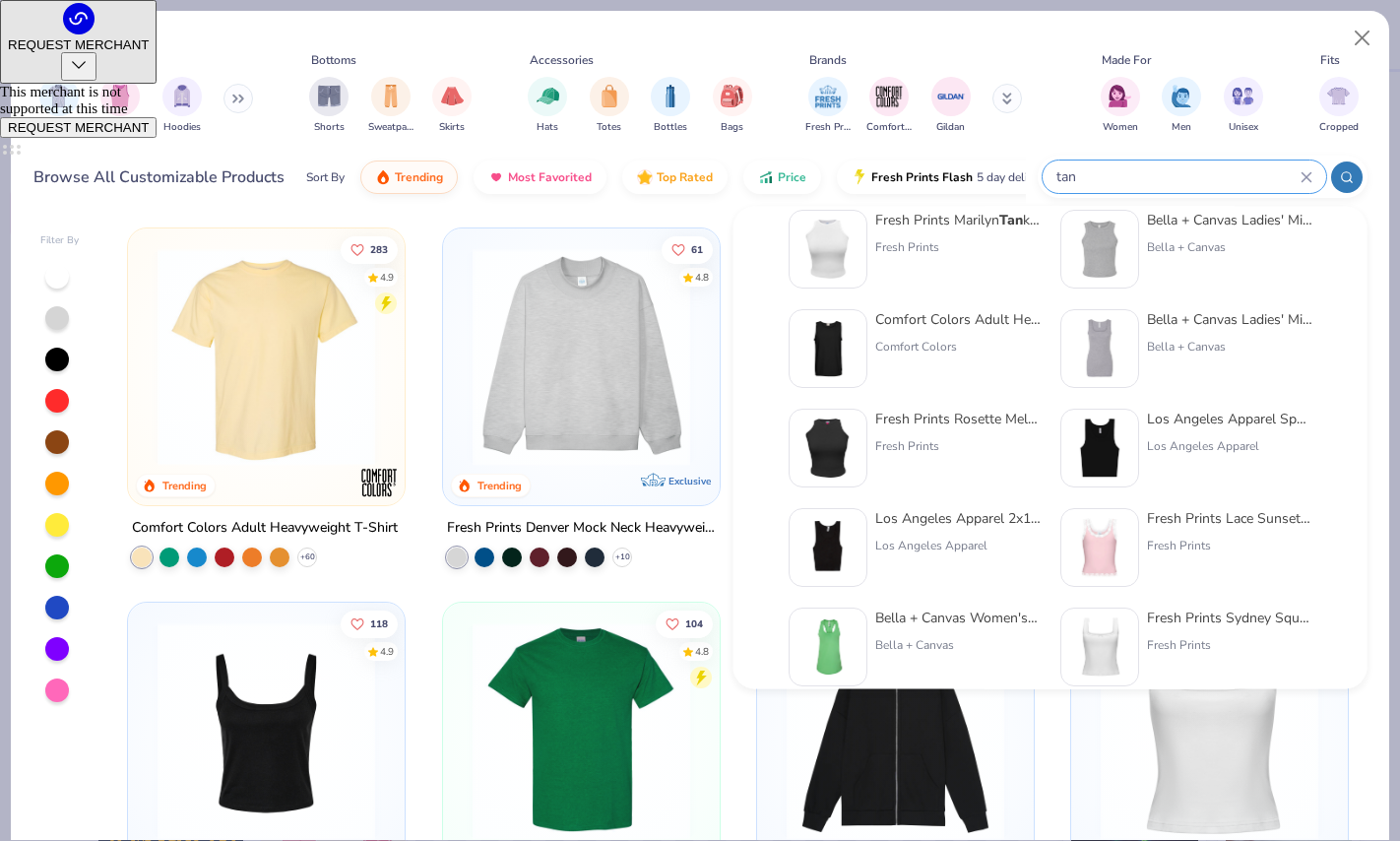 scroll, scrollTop: 0, scrollLeft: 0, axis: both 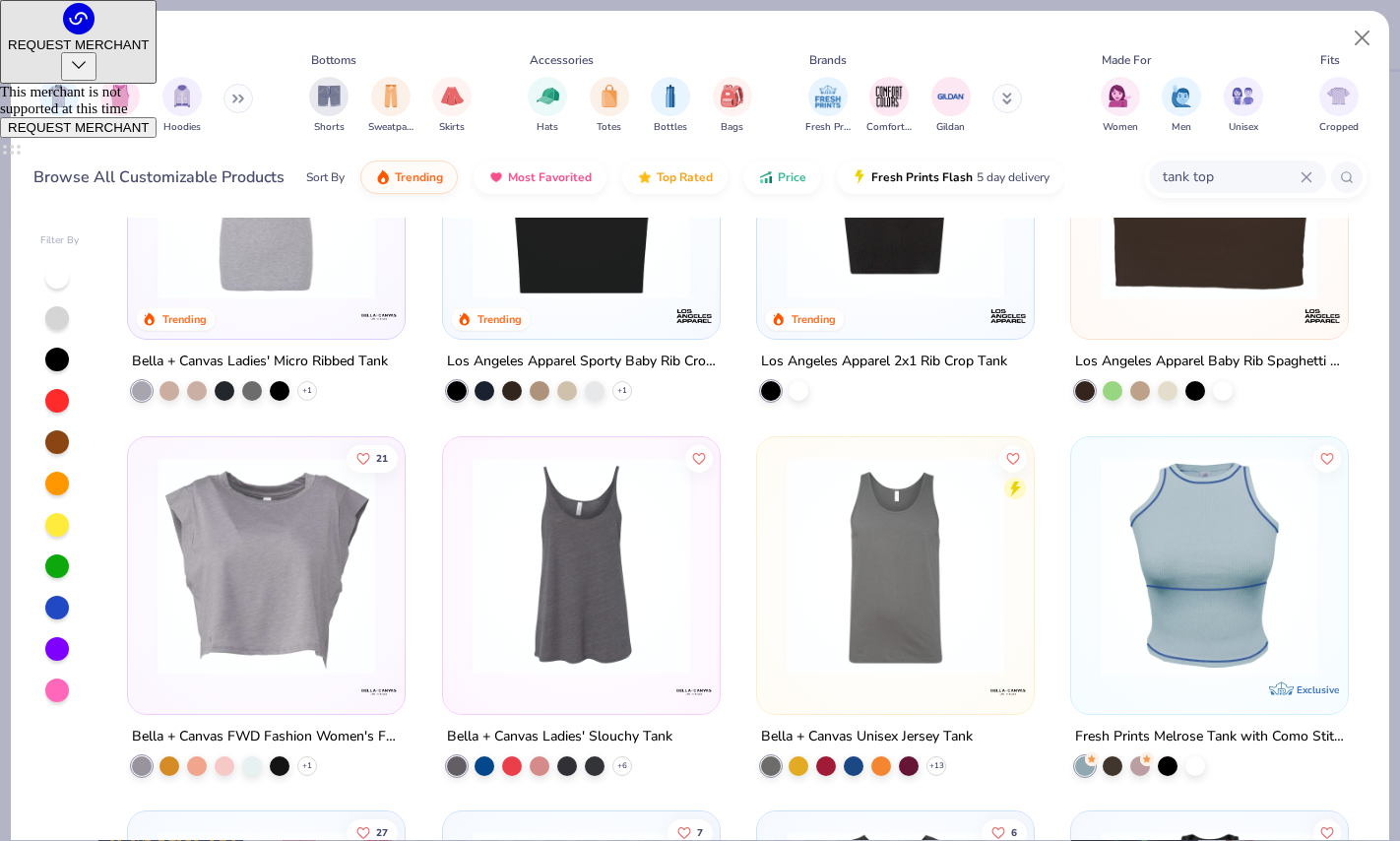 drag, startPoint x: 1145, startPoint y: 174, endPoint x: 1089, endPoint y: 174, distance: 56 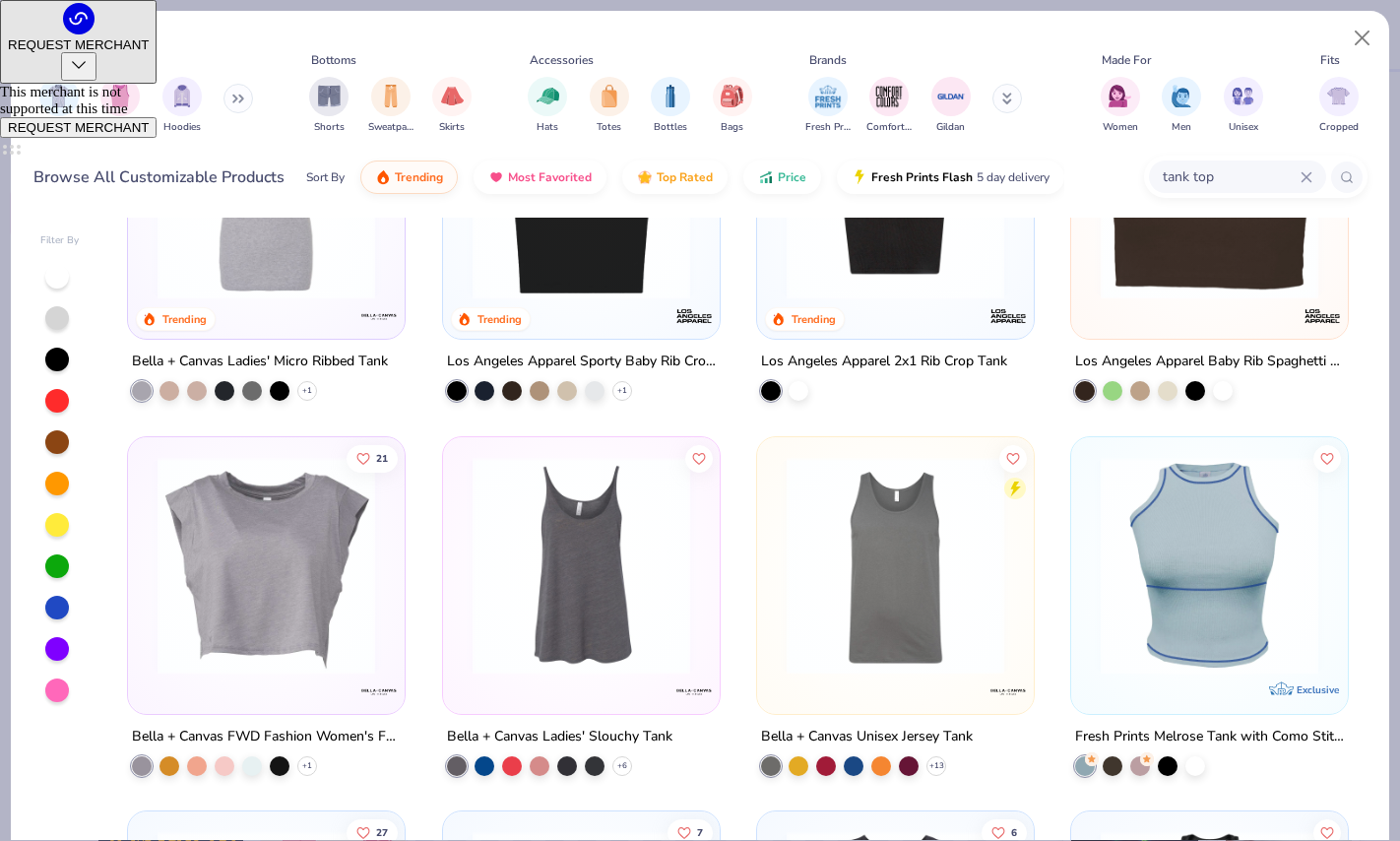 click on "Browse All Customizable Products Sort By Trending Most Favorited Top Rated Price Fresh Prints Flash 5 day delivery tank top" at bounding box center (700, 177) 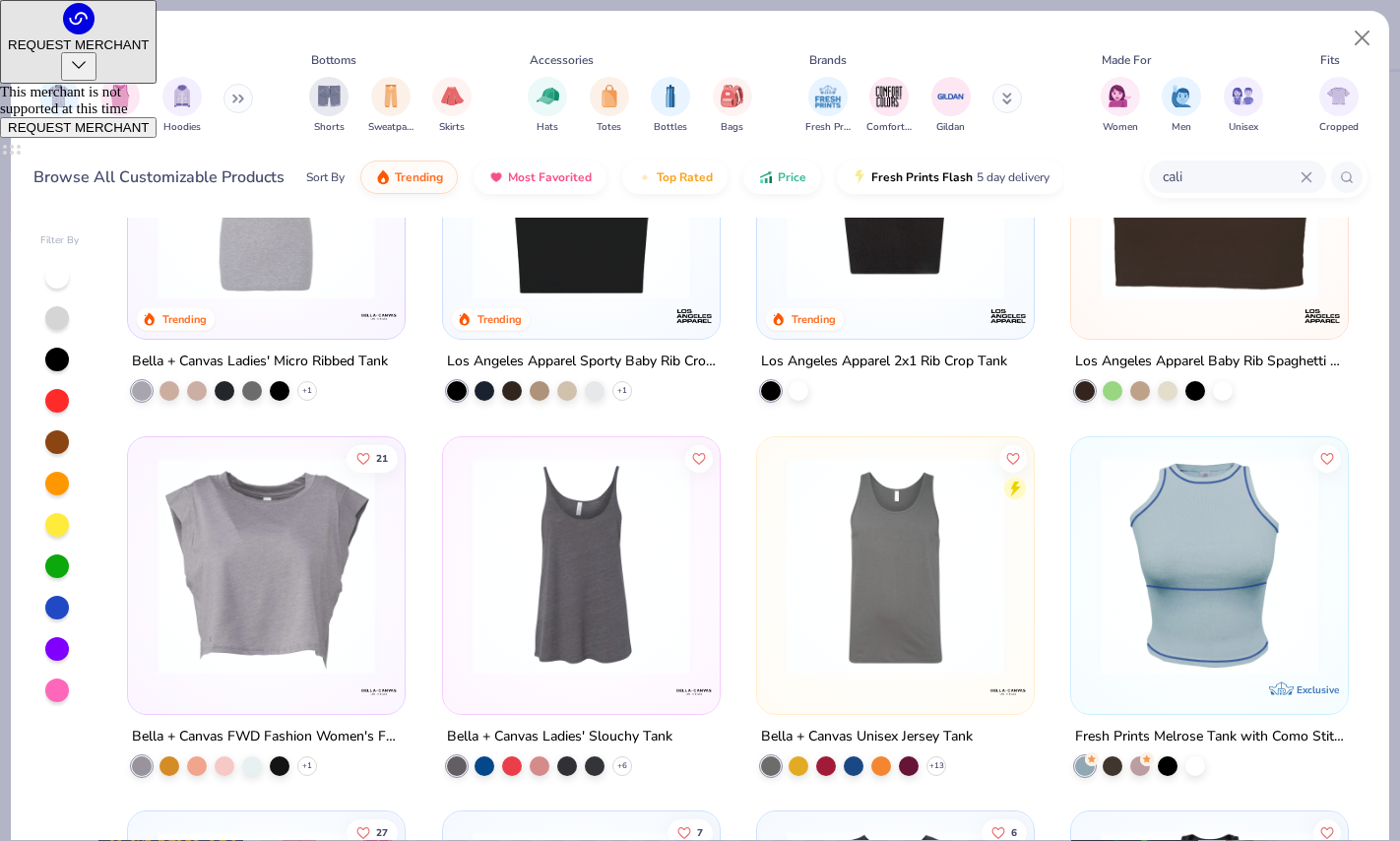 type on "cali" 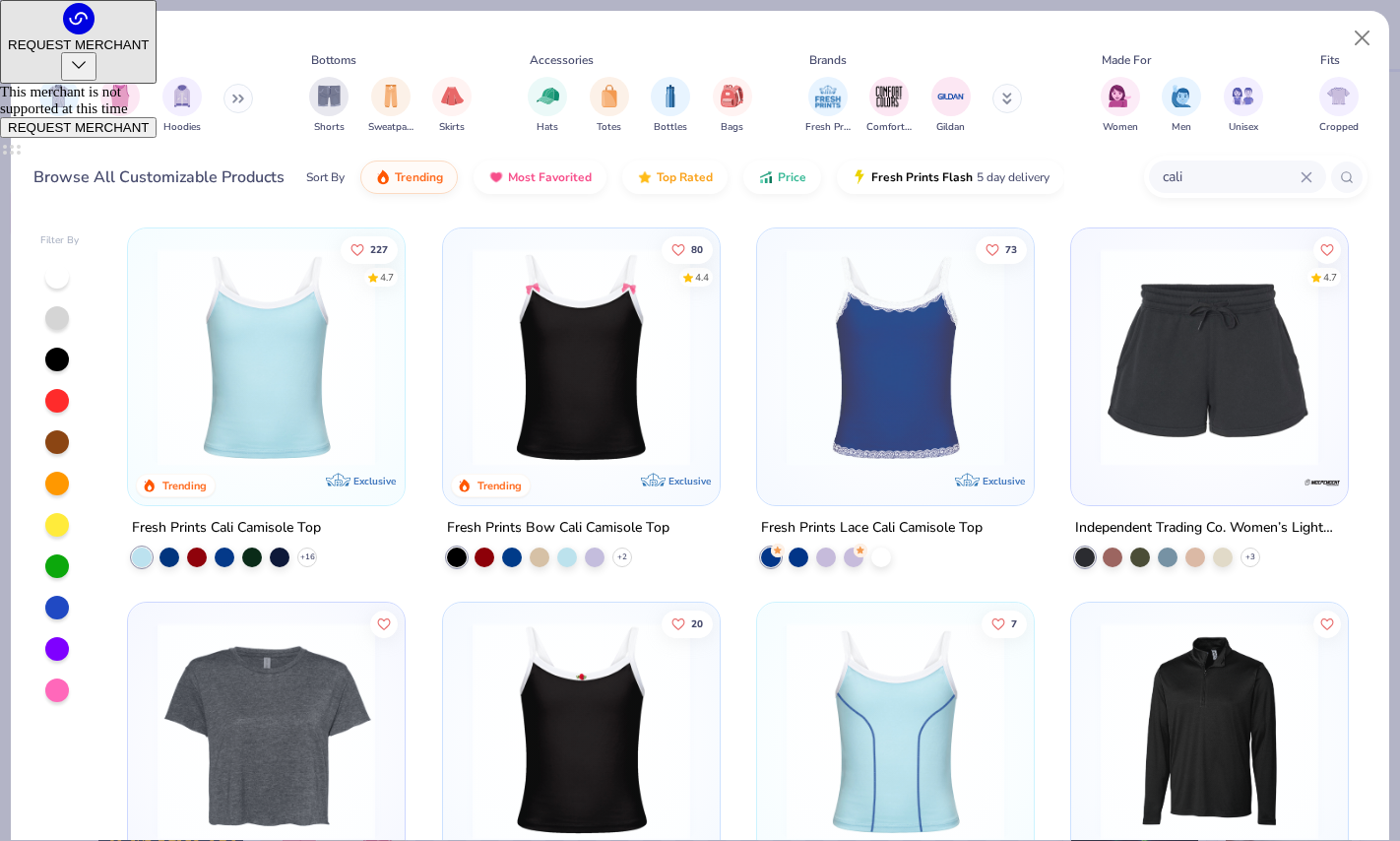 click at bounding box center [266, 356] 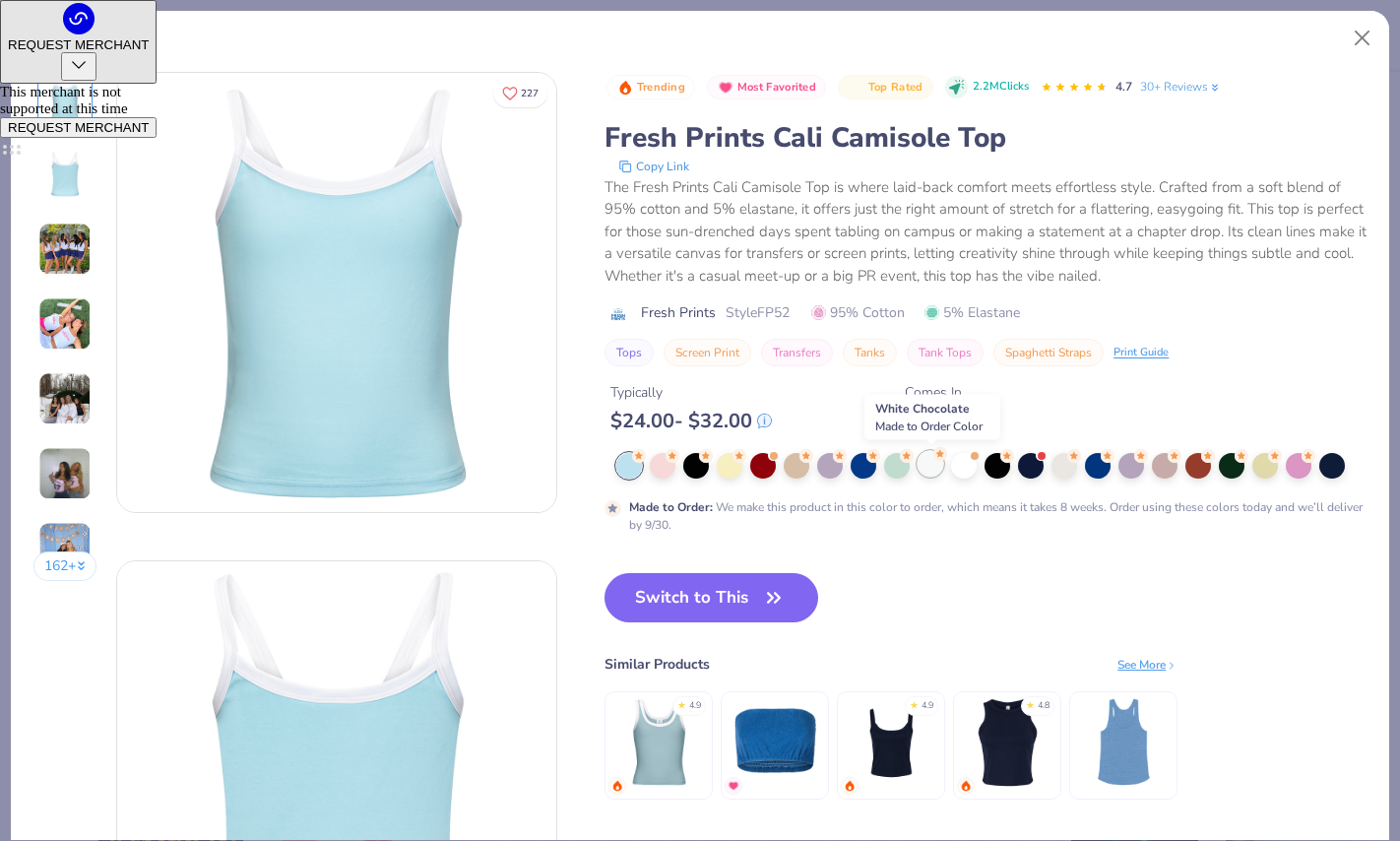 click 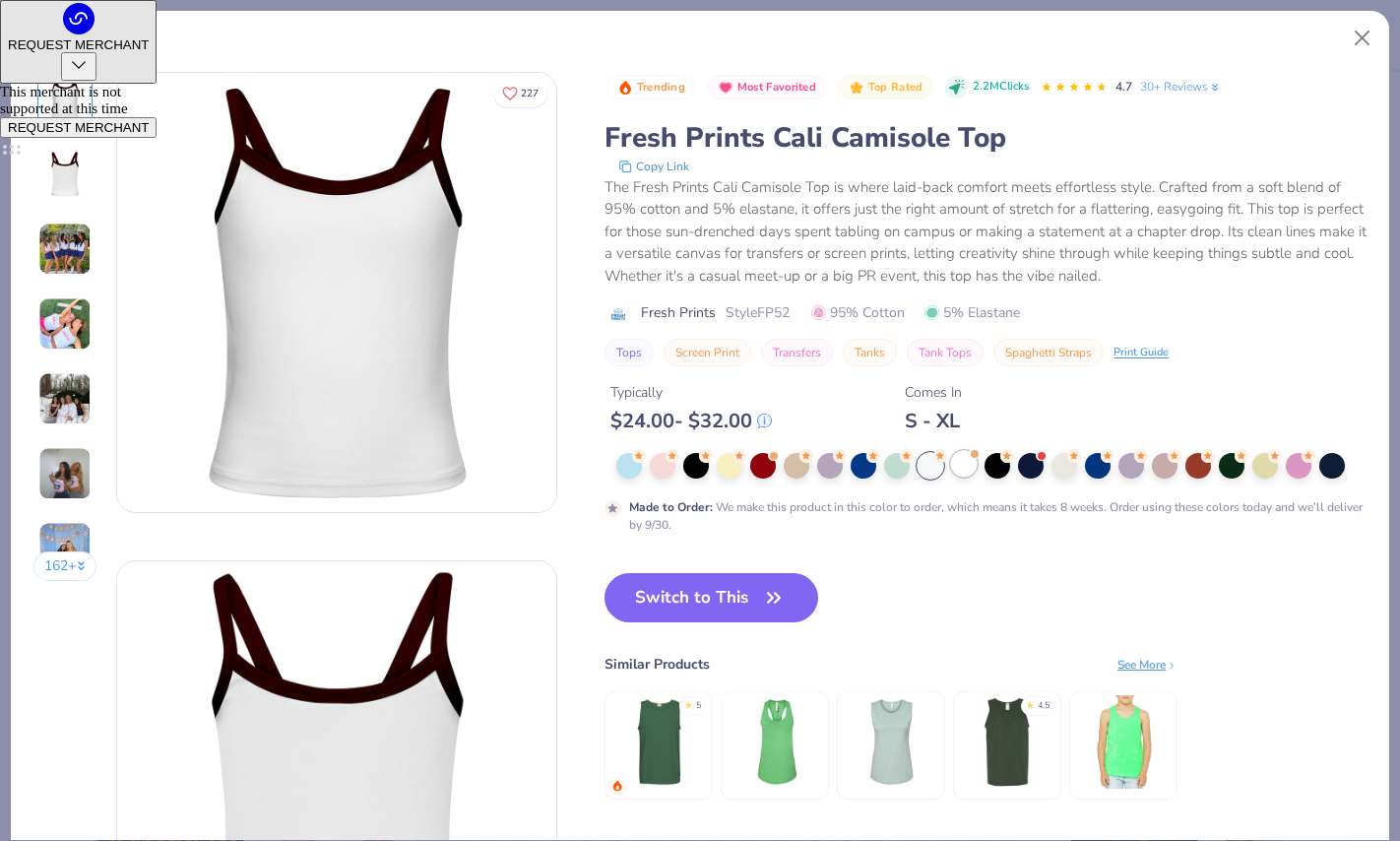 click at bounding box center (964, 464) 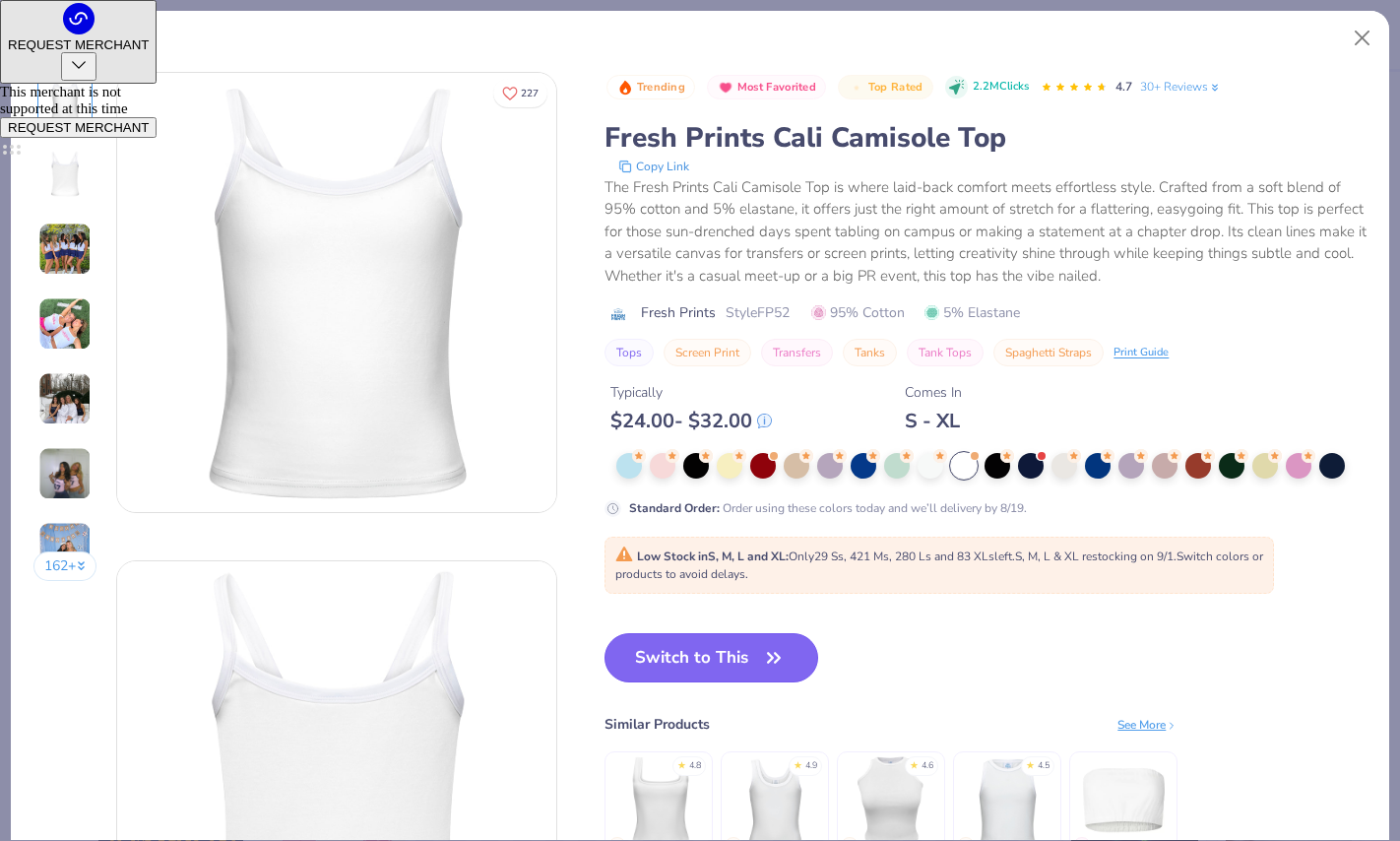 click on "Switch to This" at bounding box center (711, 658) 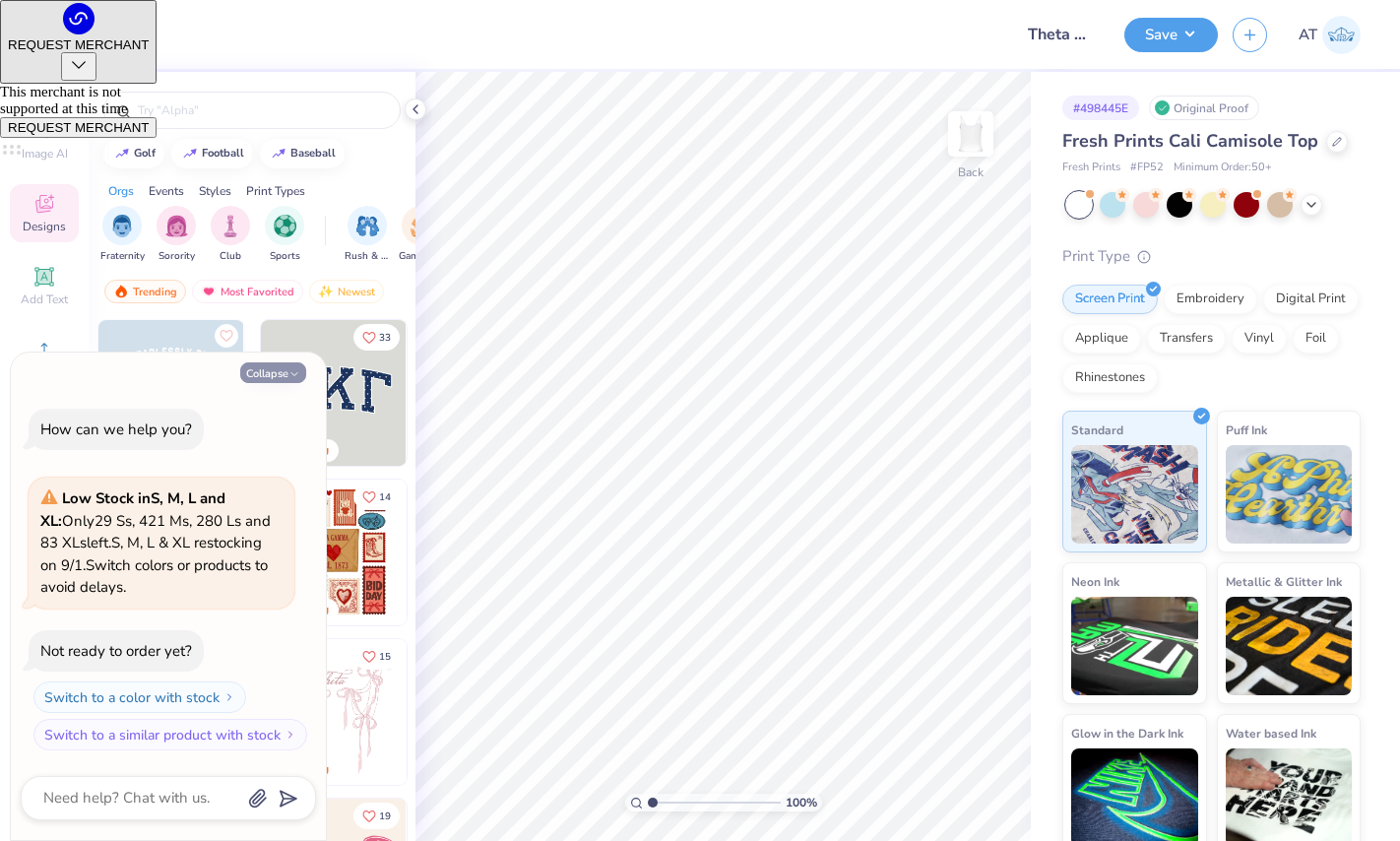 click on "Collapse" at bounding box center [273, 372] 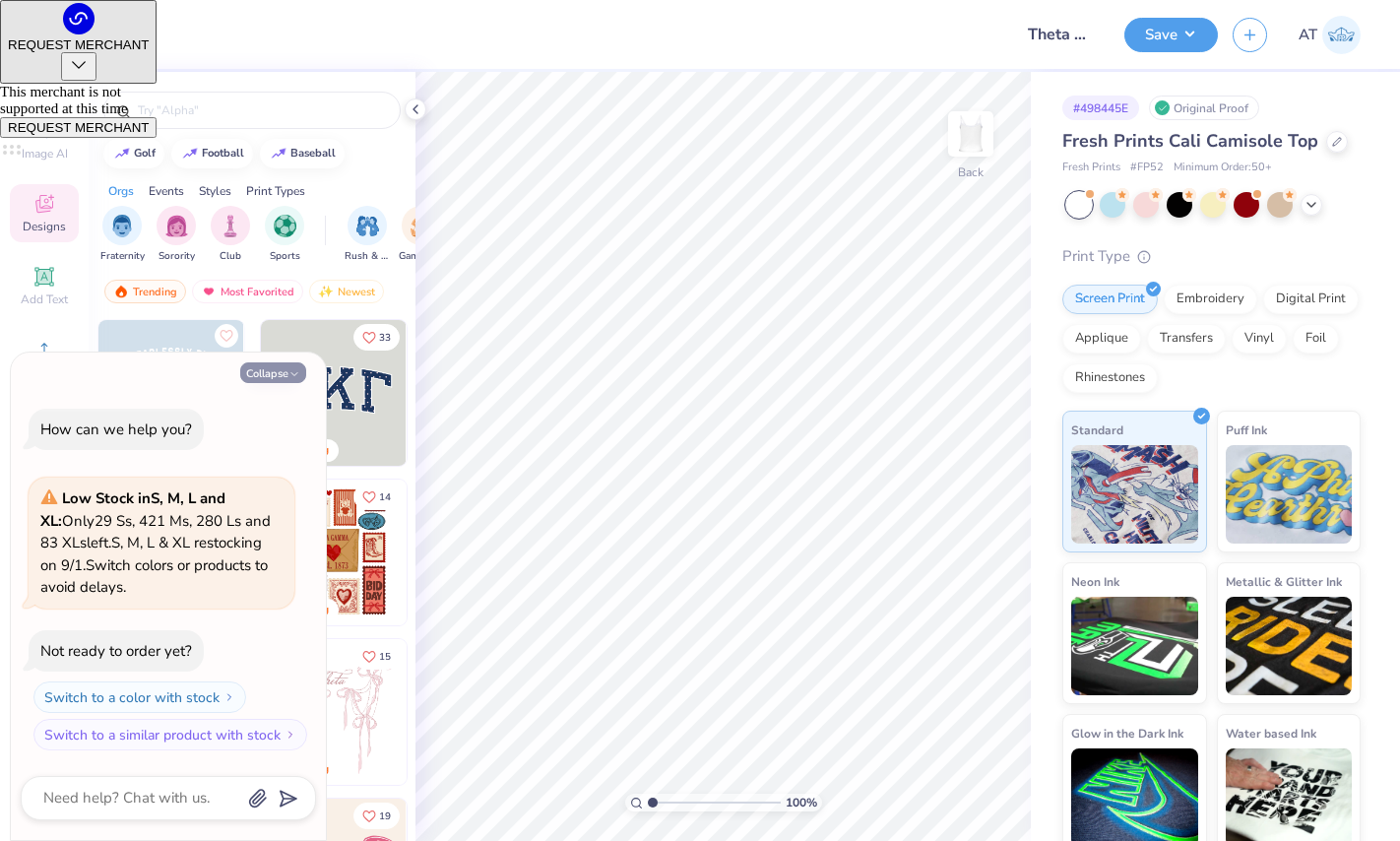 type on "x" 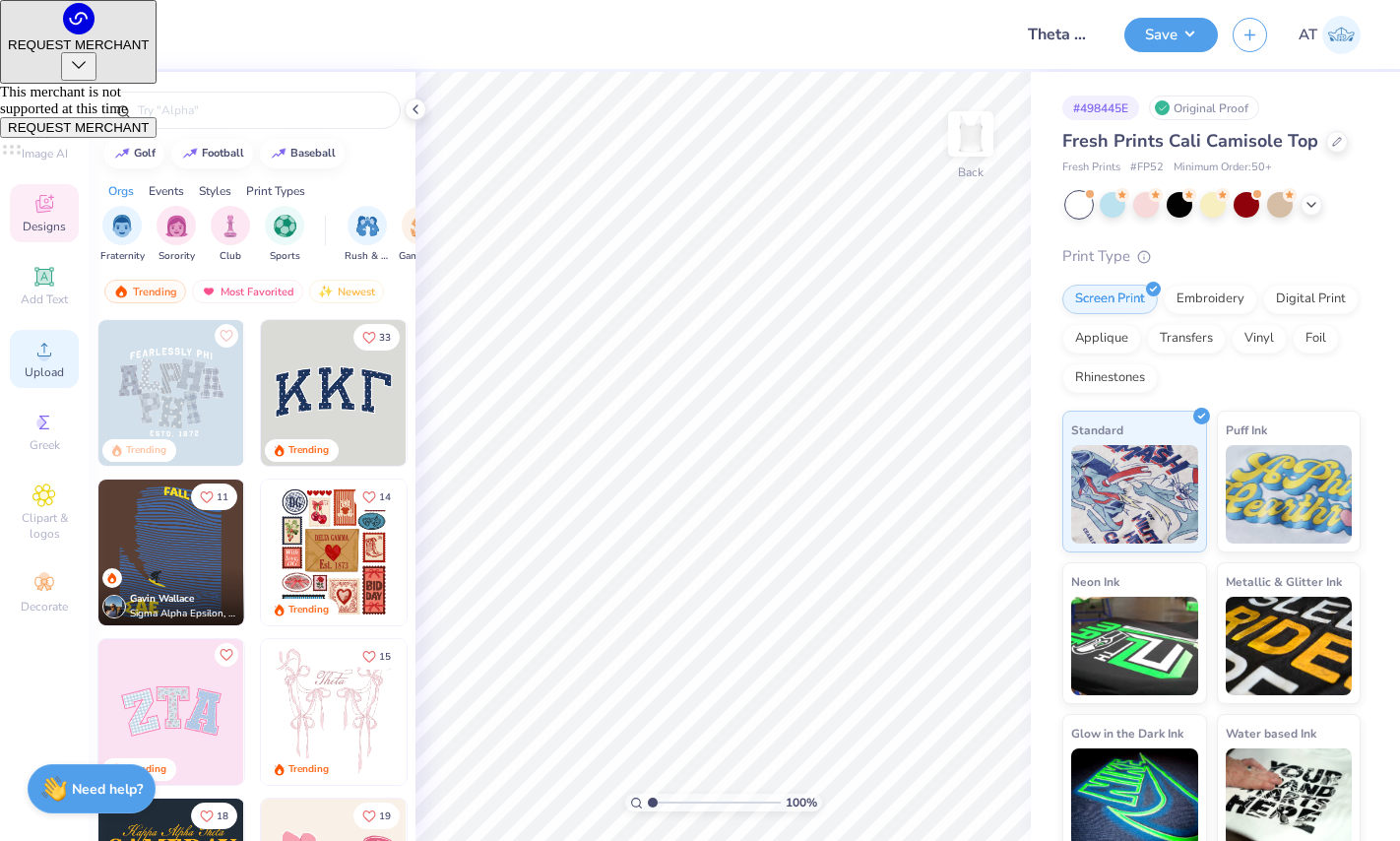 click 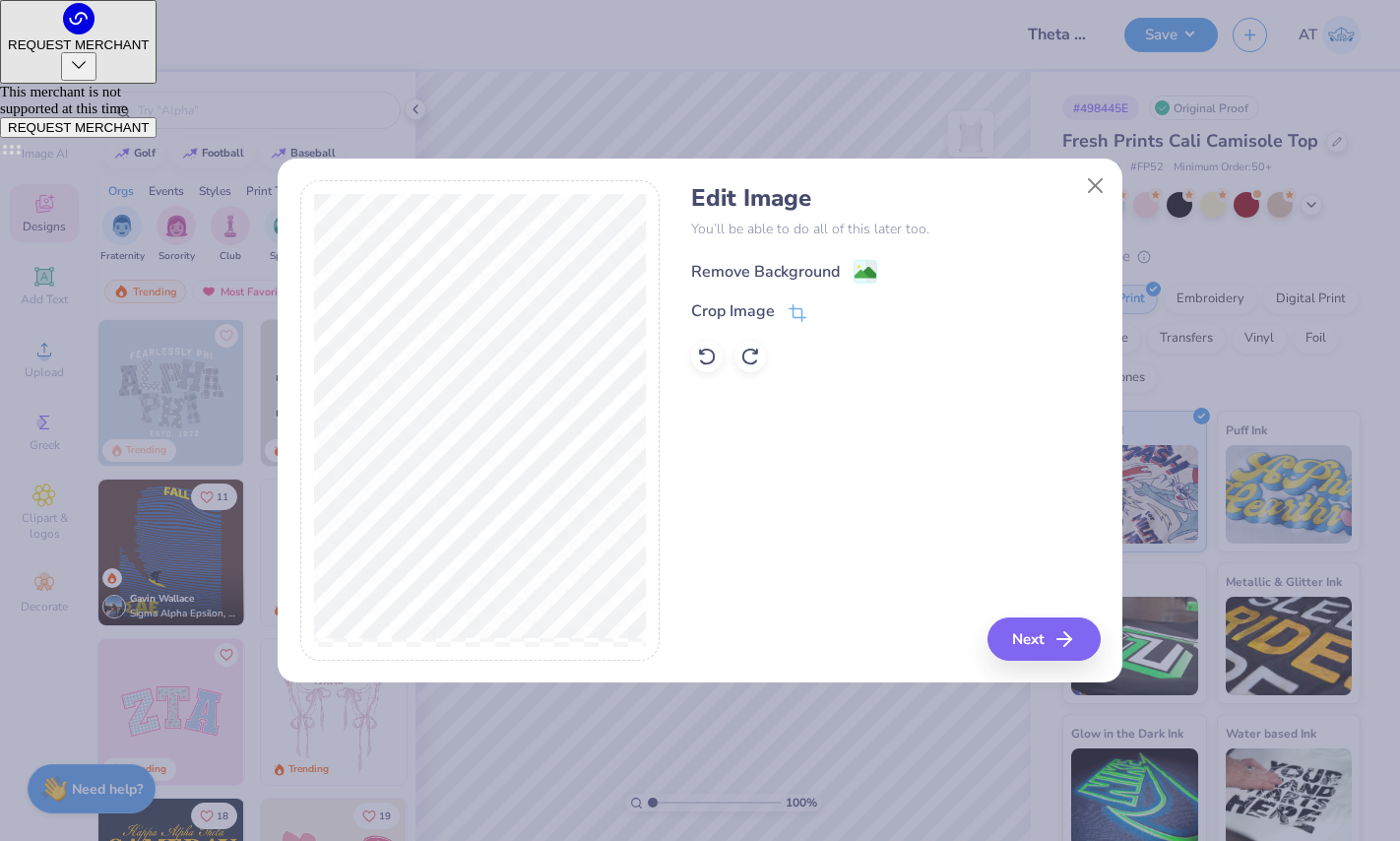 click 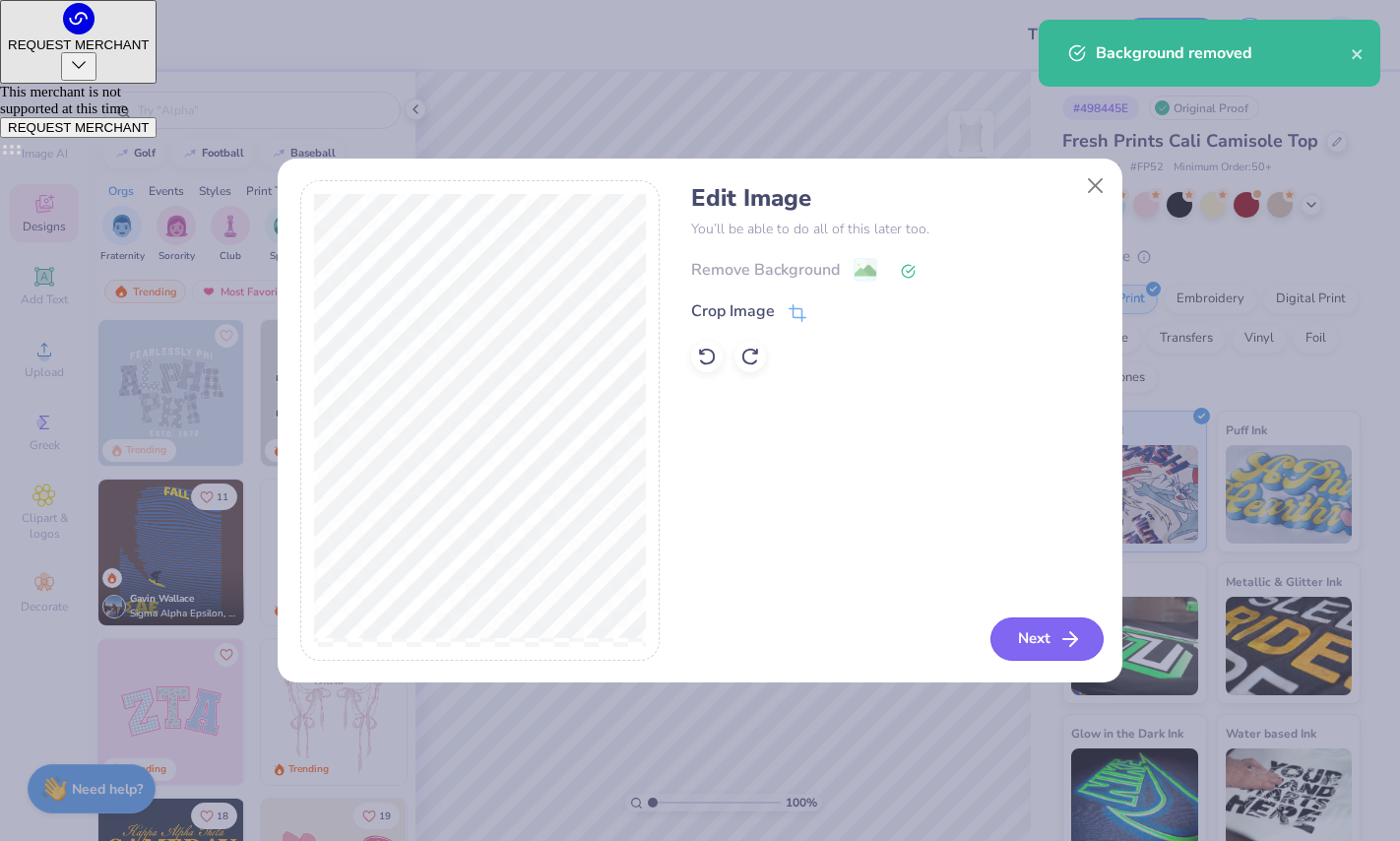 click 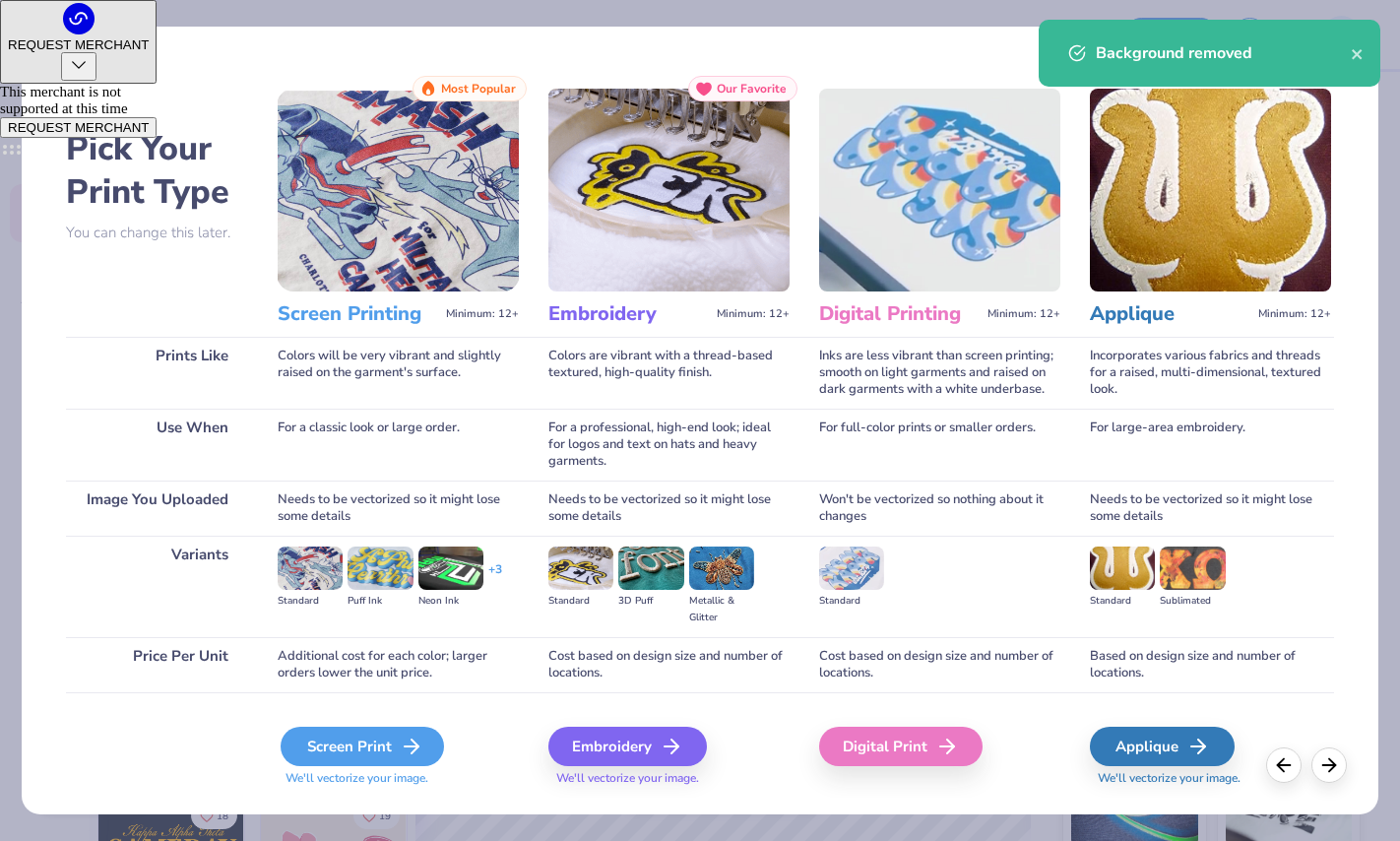 click on "Screen Print" at bounding box center (362, 746) 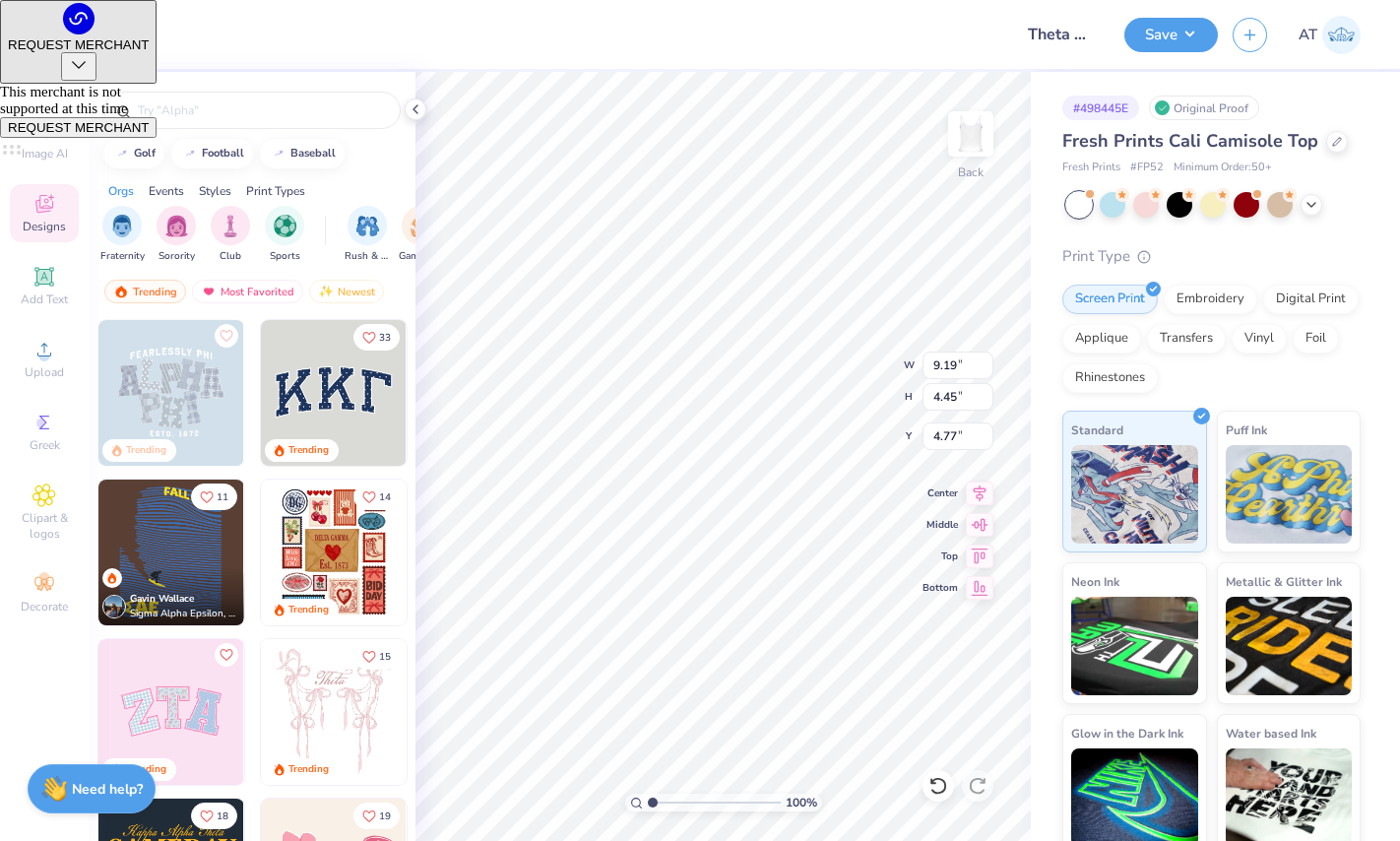 type on "4.21" 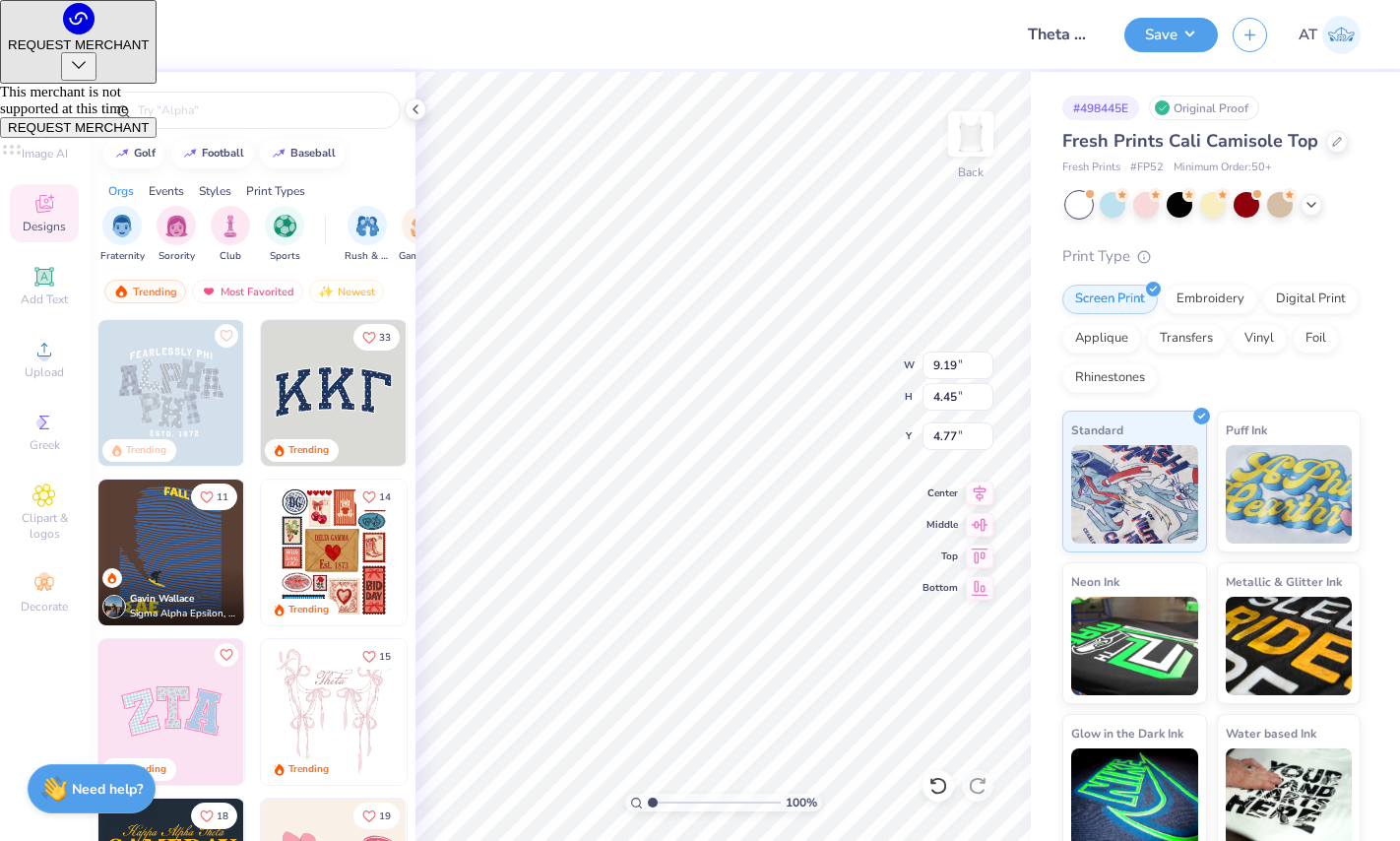 type on "2.04" 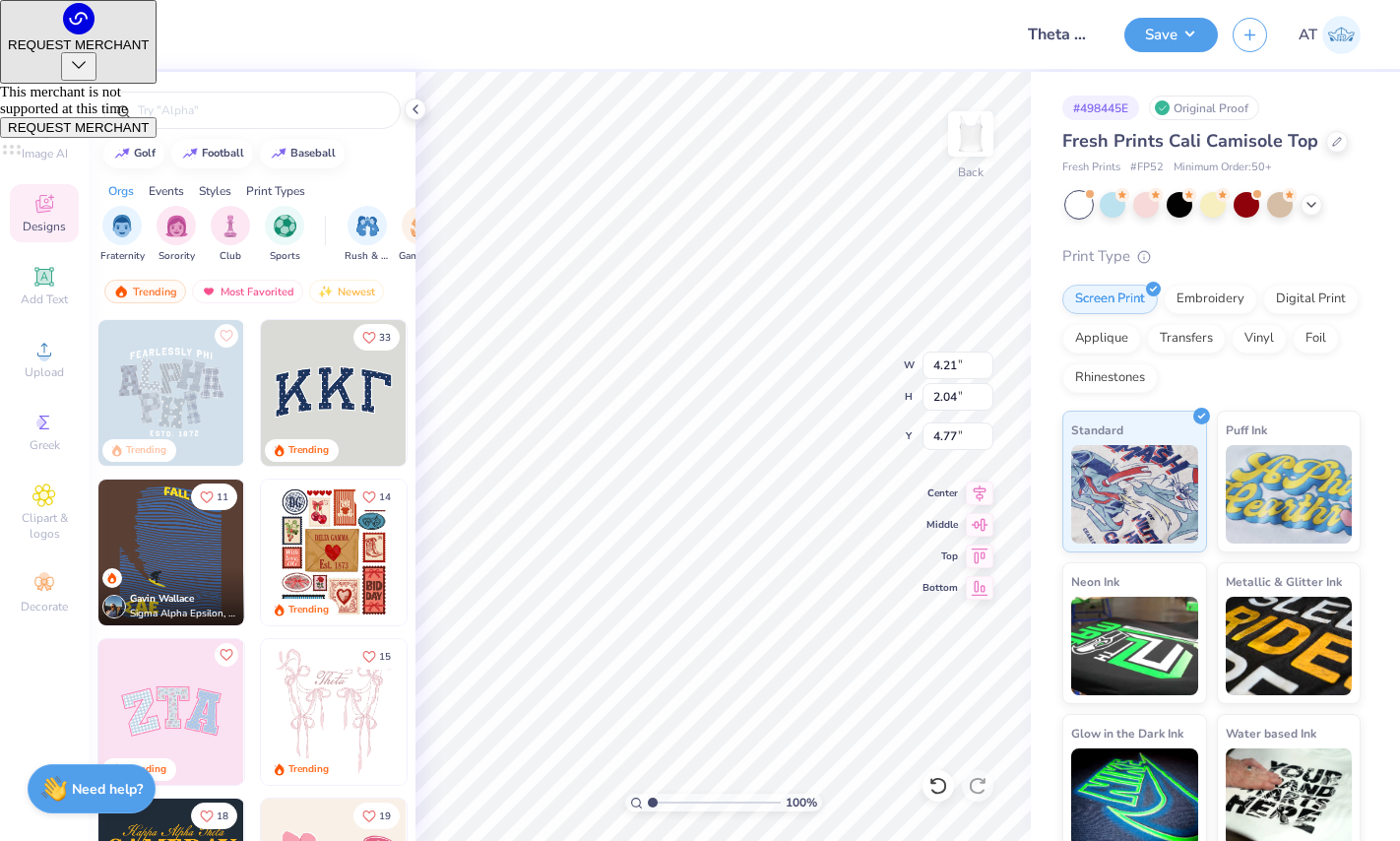 type on "4.36" 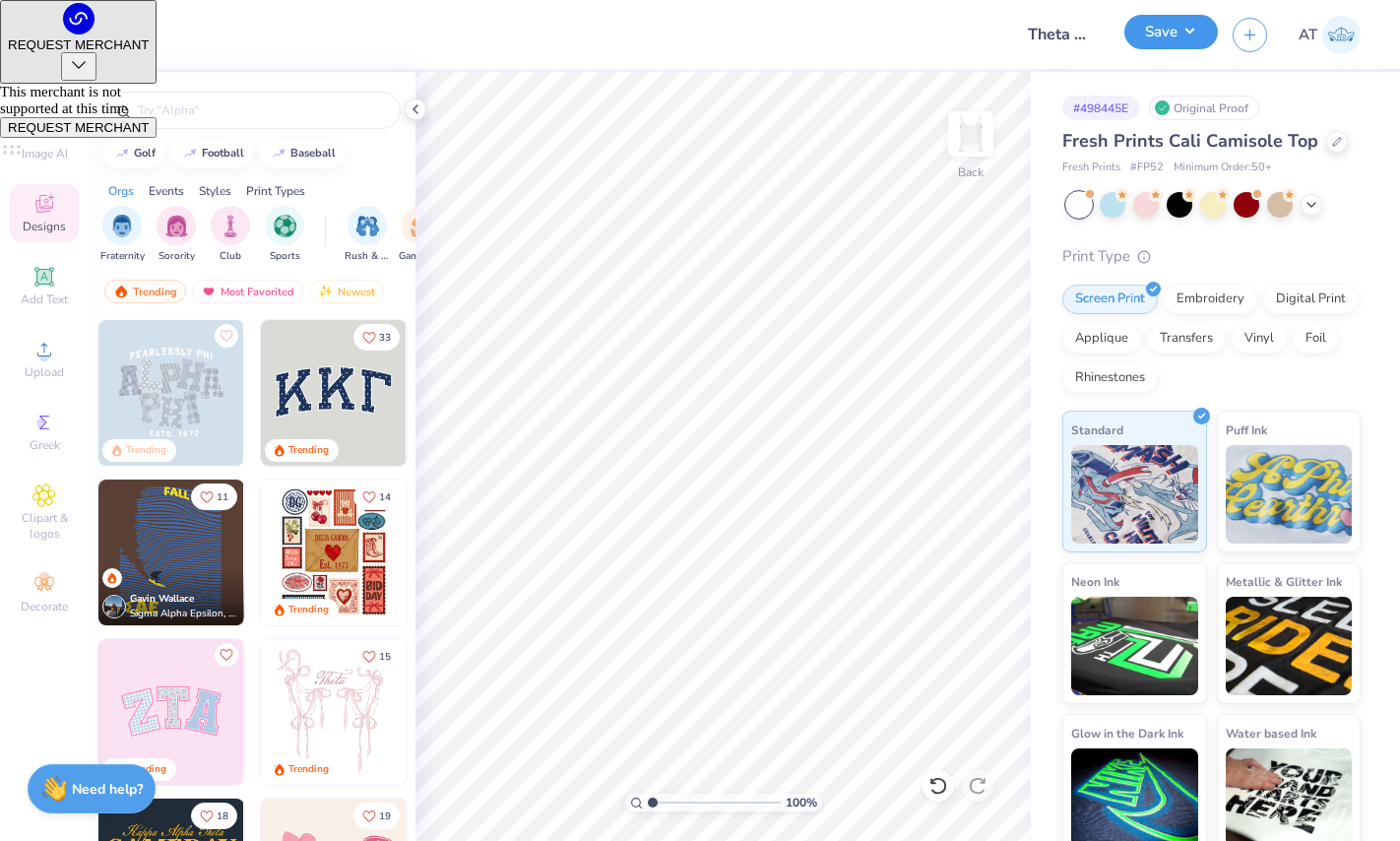 click on "Save" at bounding box center [1171, 32] 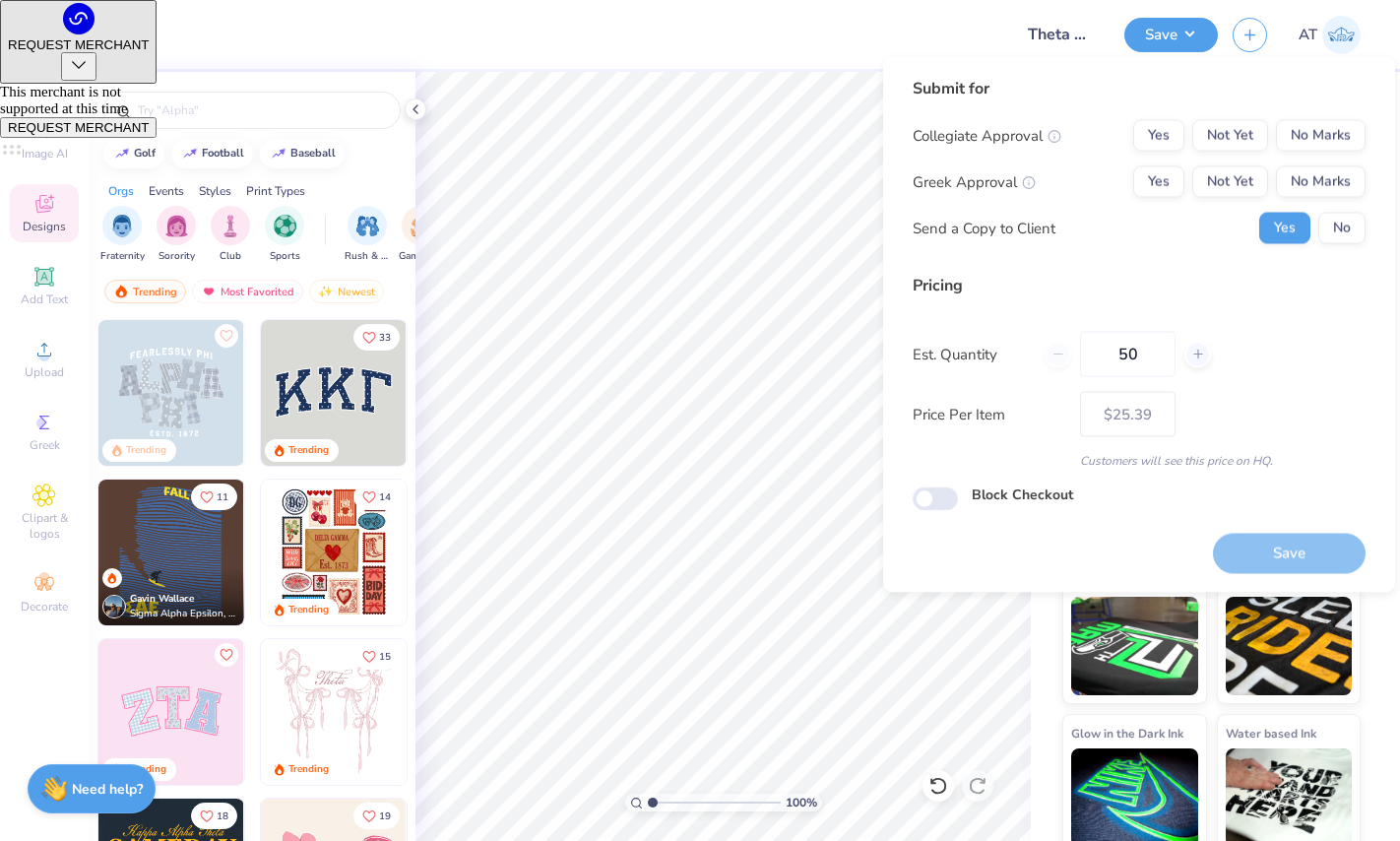 click on "Submit for Collegiate Approval Yes Not Yet No Marks Greek Approval Yes Not Yet No Marks Send a Copy to Client Yes No" at bounding box center (1139, 167) 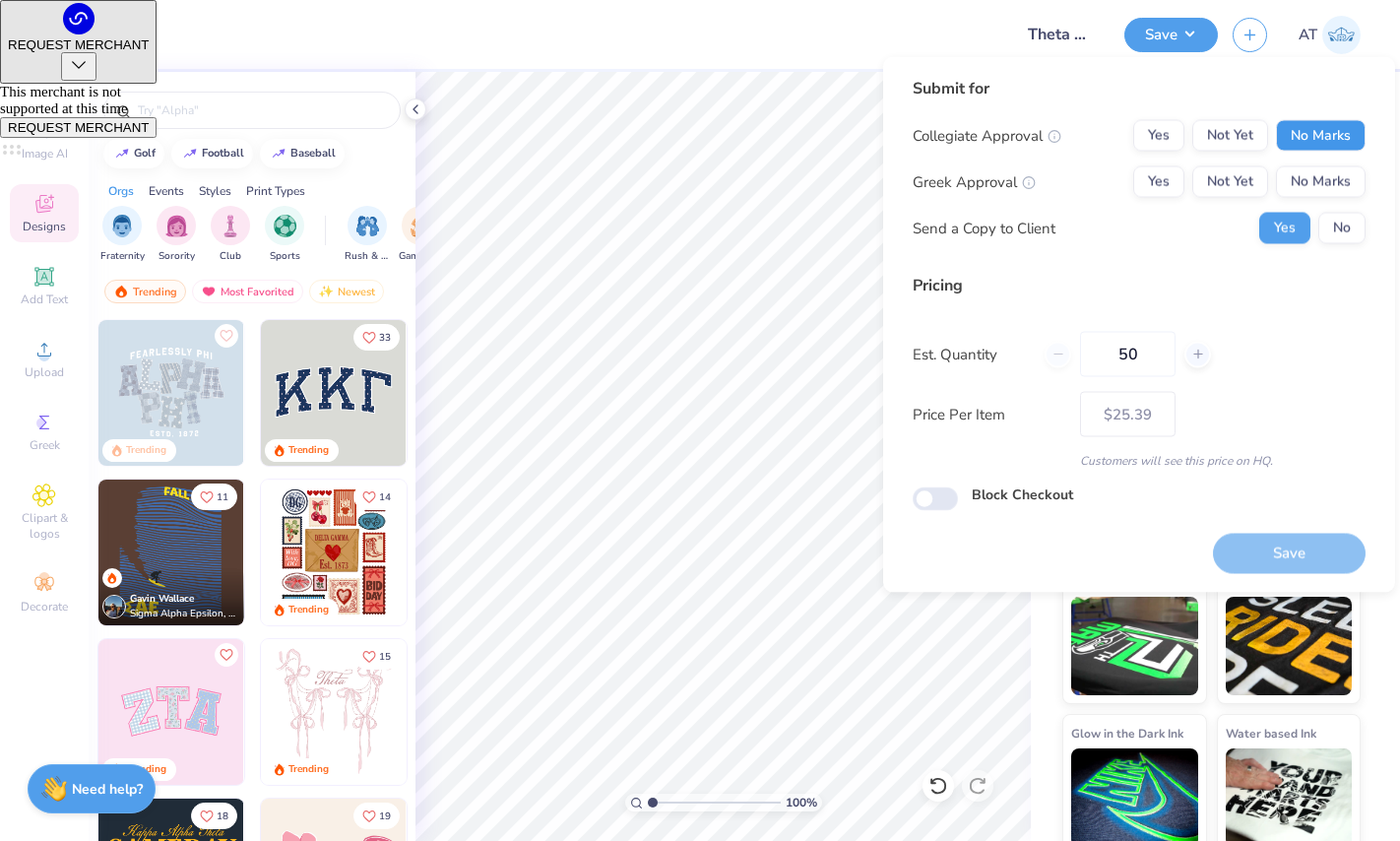 click on "No Marks" at bounding box center [1320, 136] 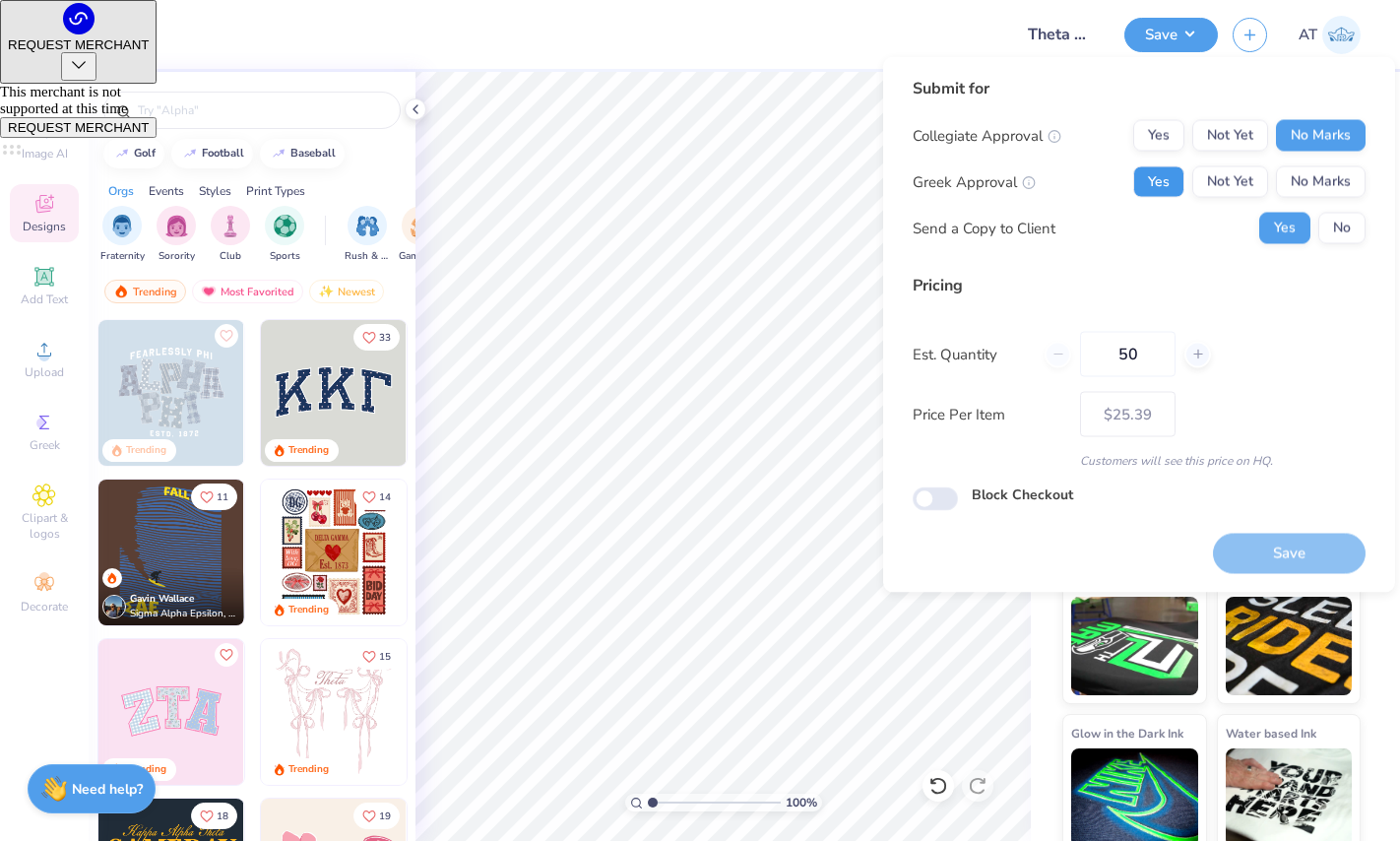 click on "Yes" at bounding box center (1159, 182) 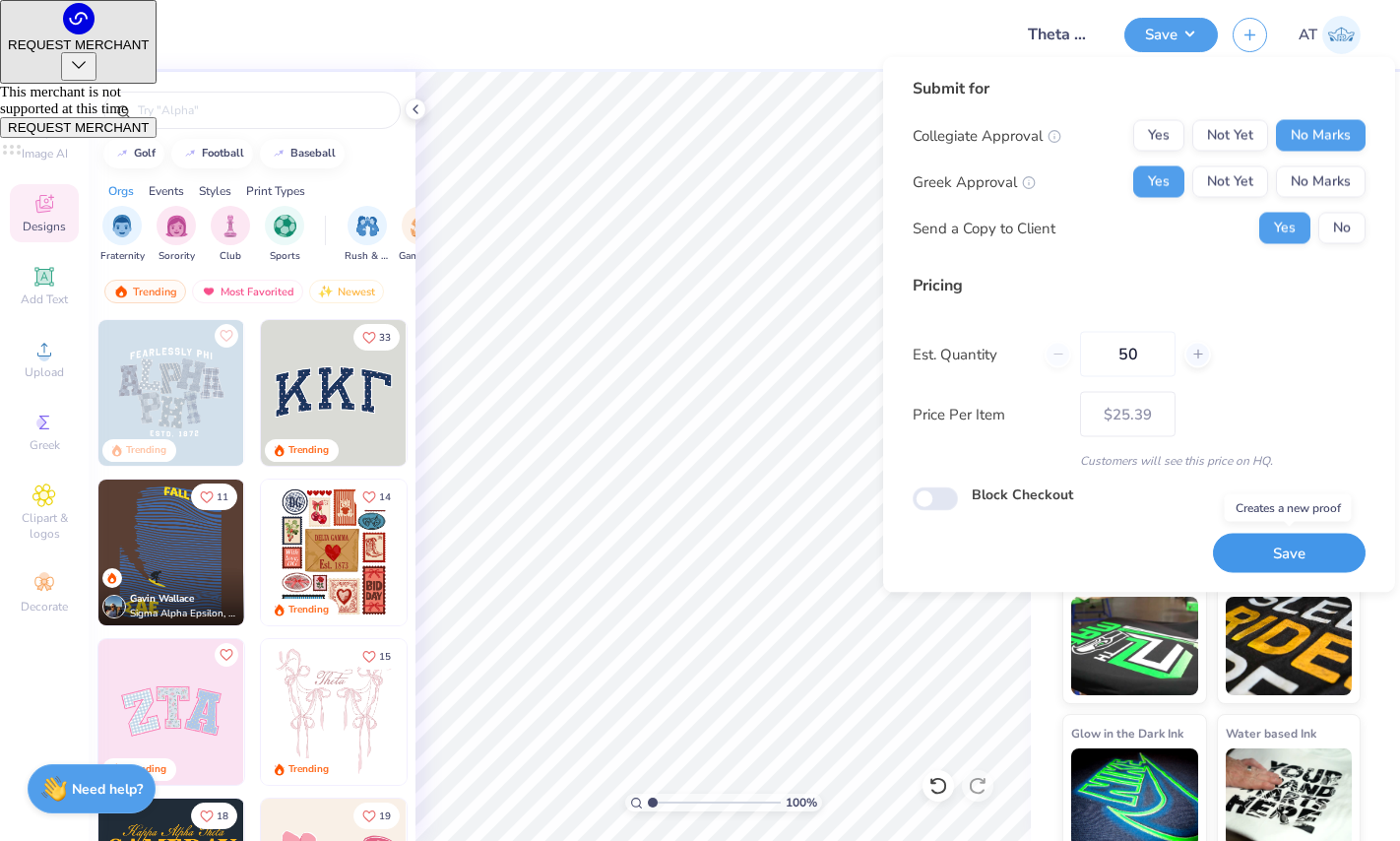 click on "Save" at bounding box center [1289, 552] 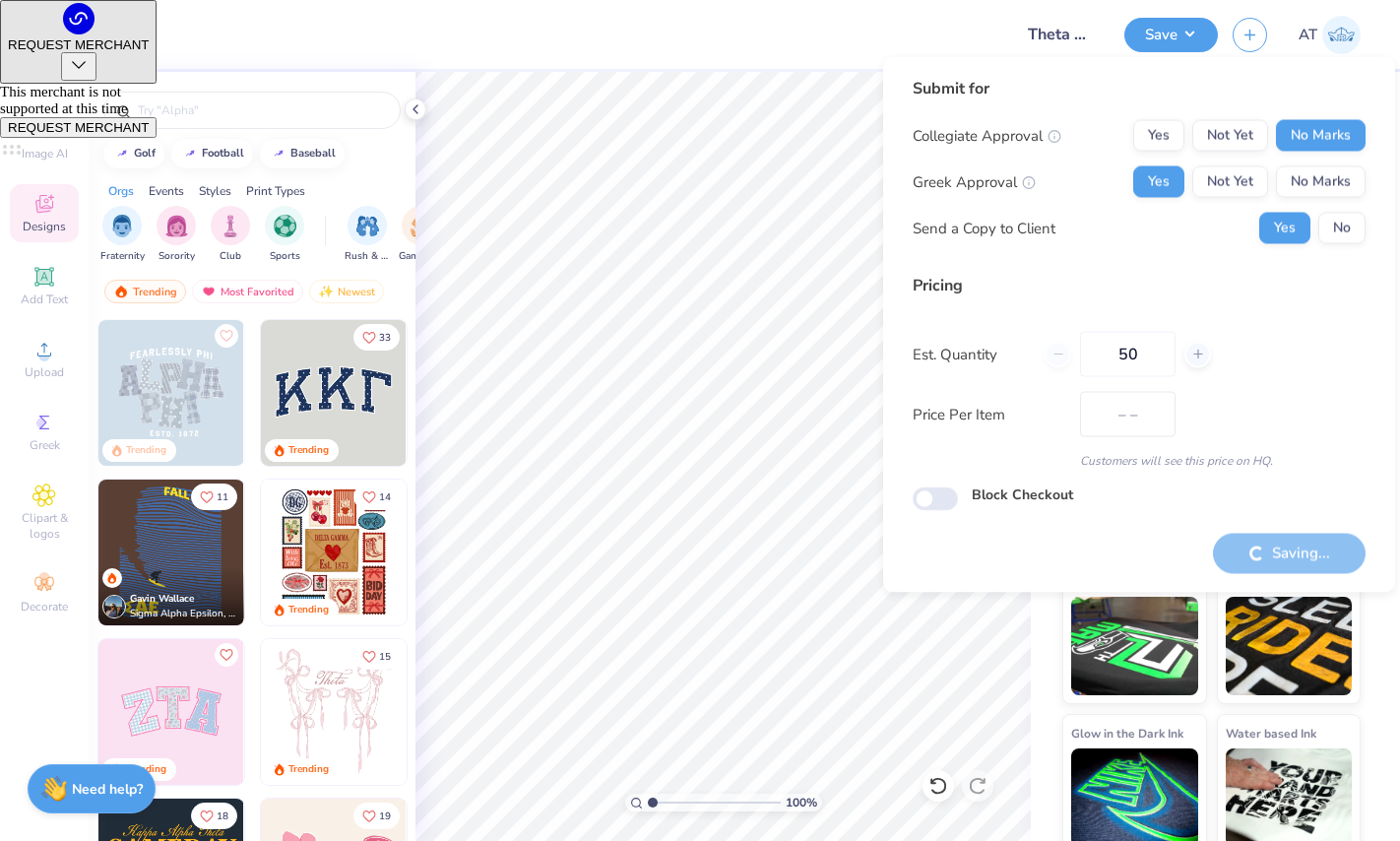 type on "$25.39" 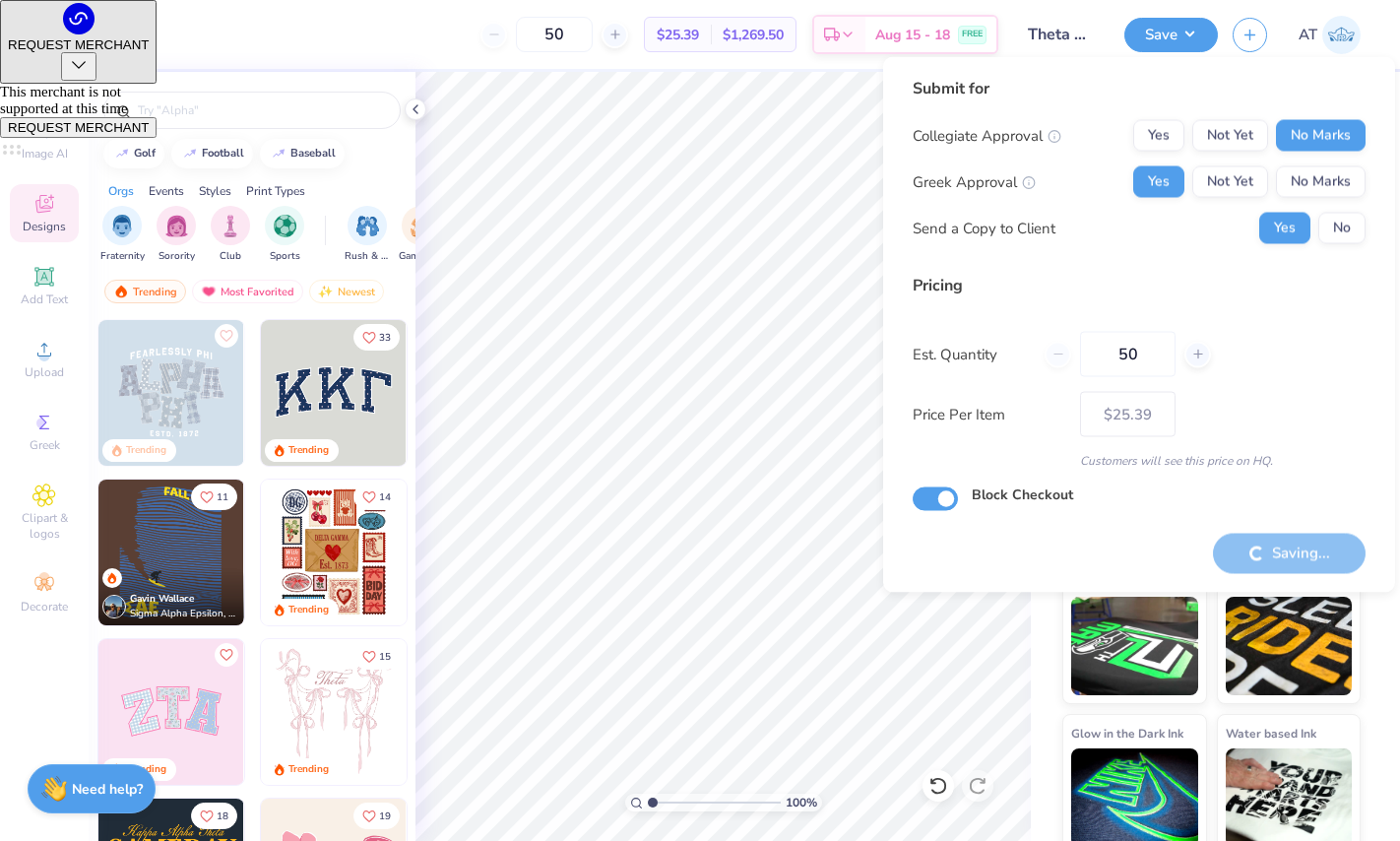checkbox on "true" 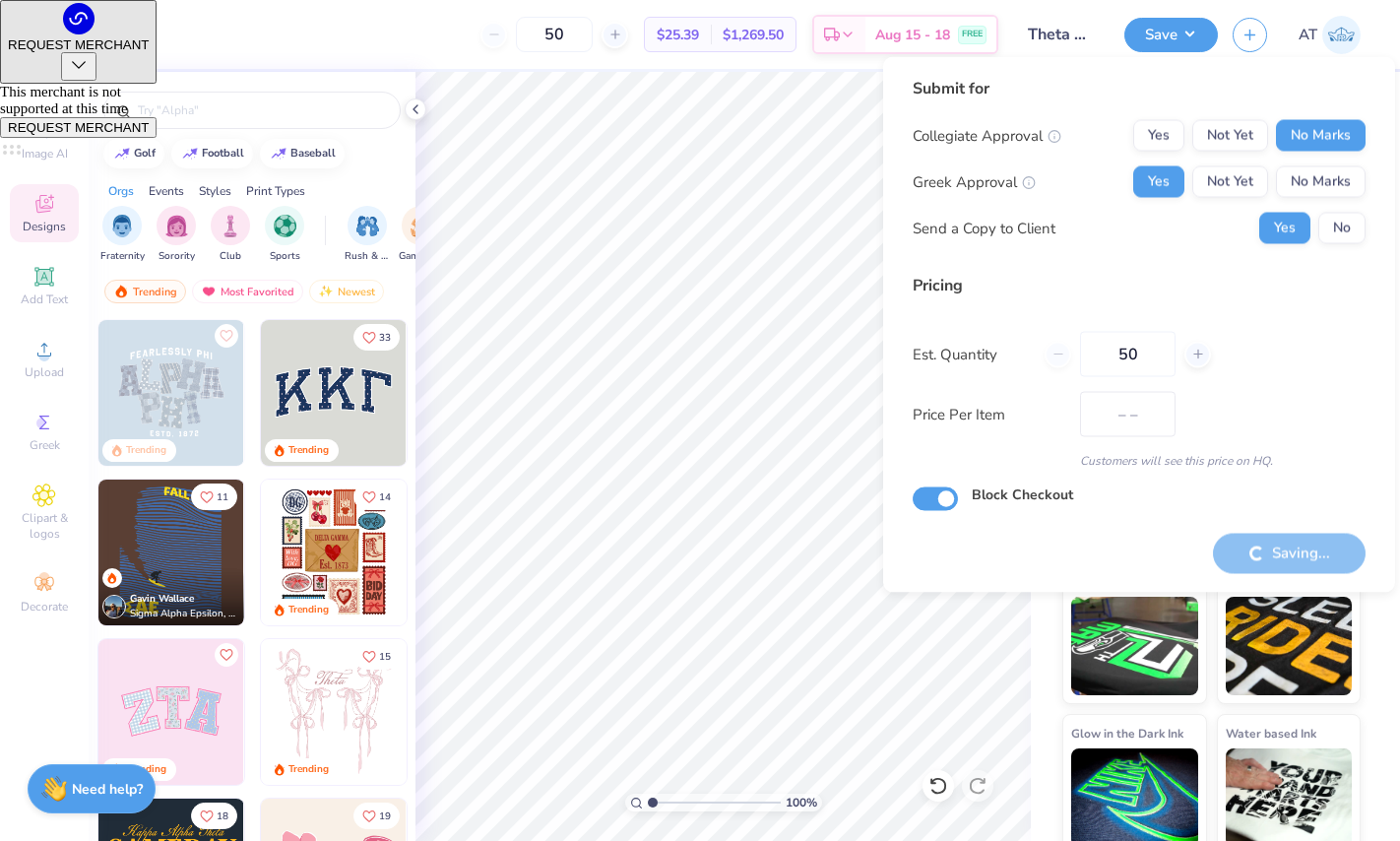 type on "$25.39" 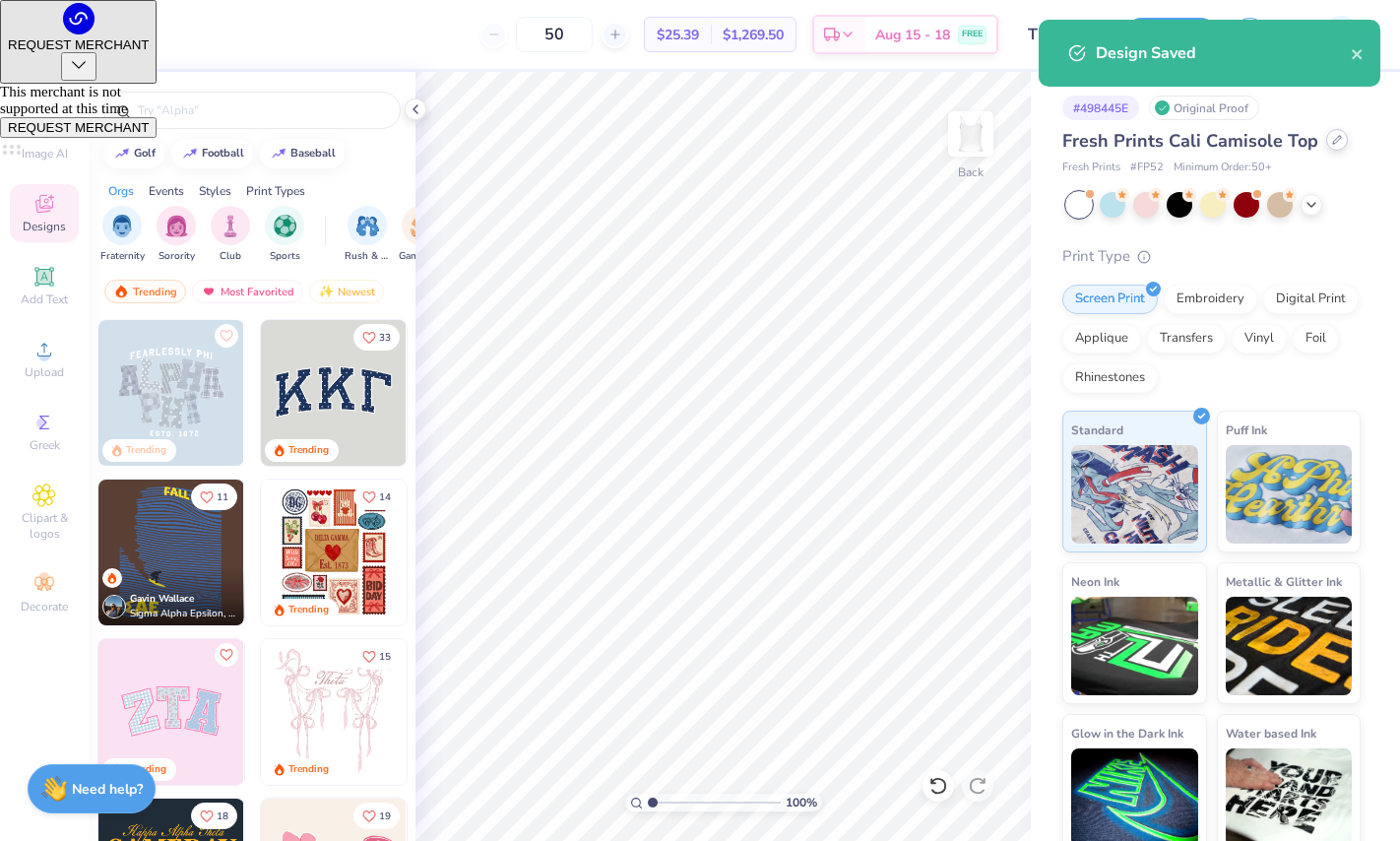 click at bounding box center (1337, 140) 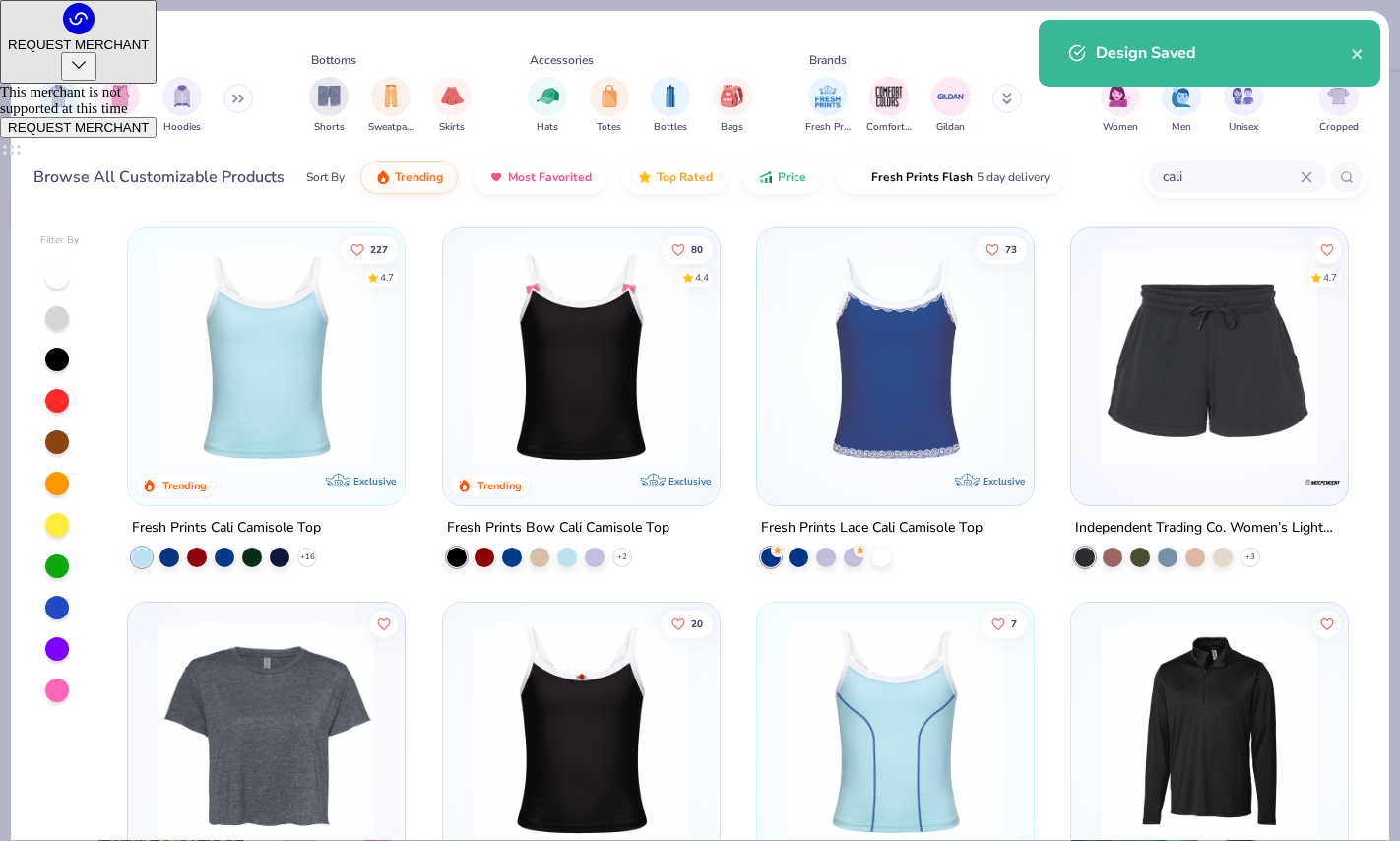 click on "cali" at bounding box center (1231, 176) 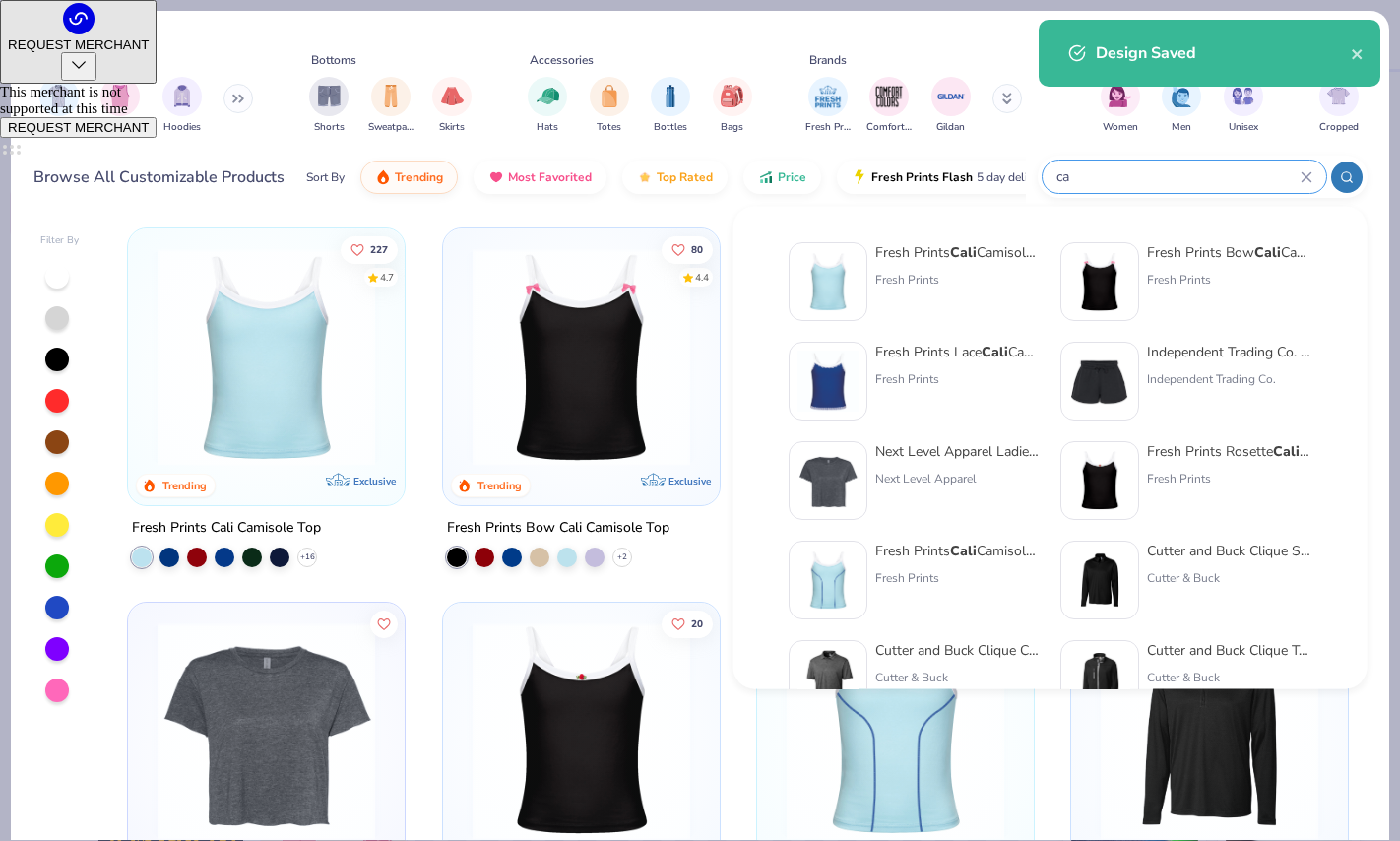 type on "c" 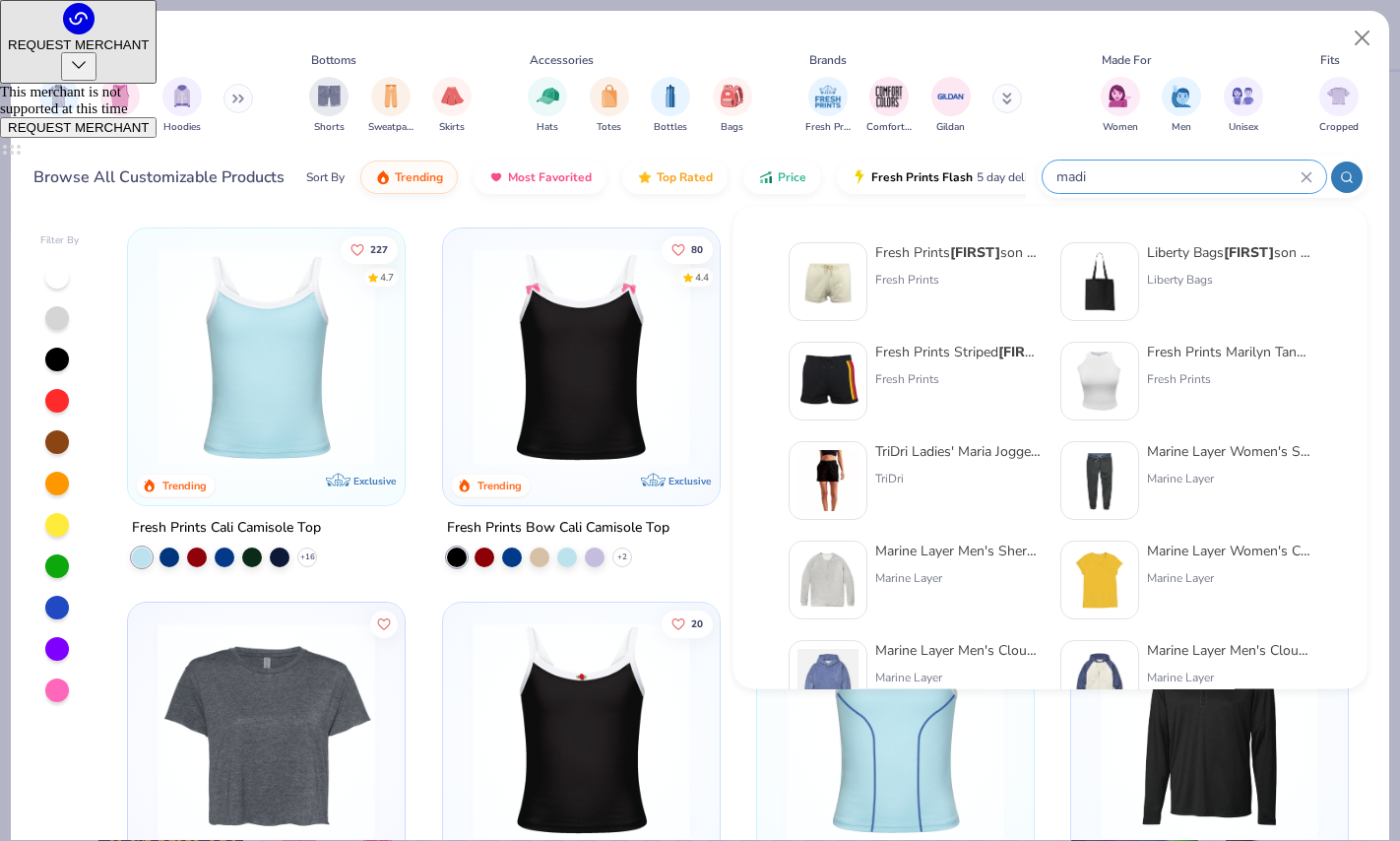 type on "madi" 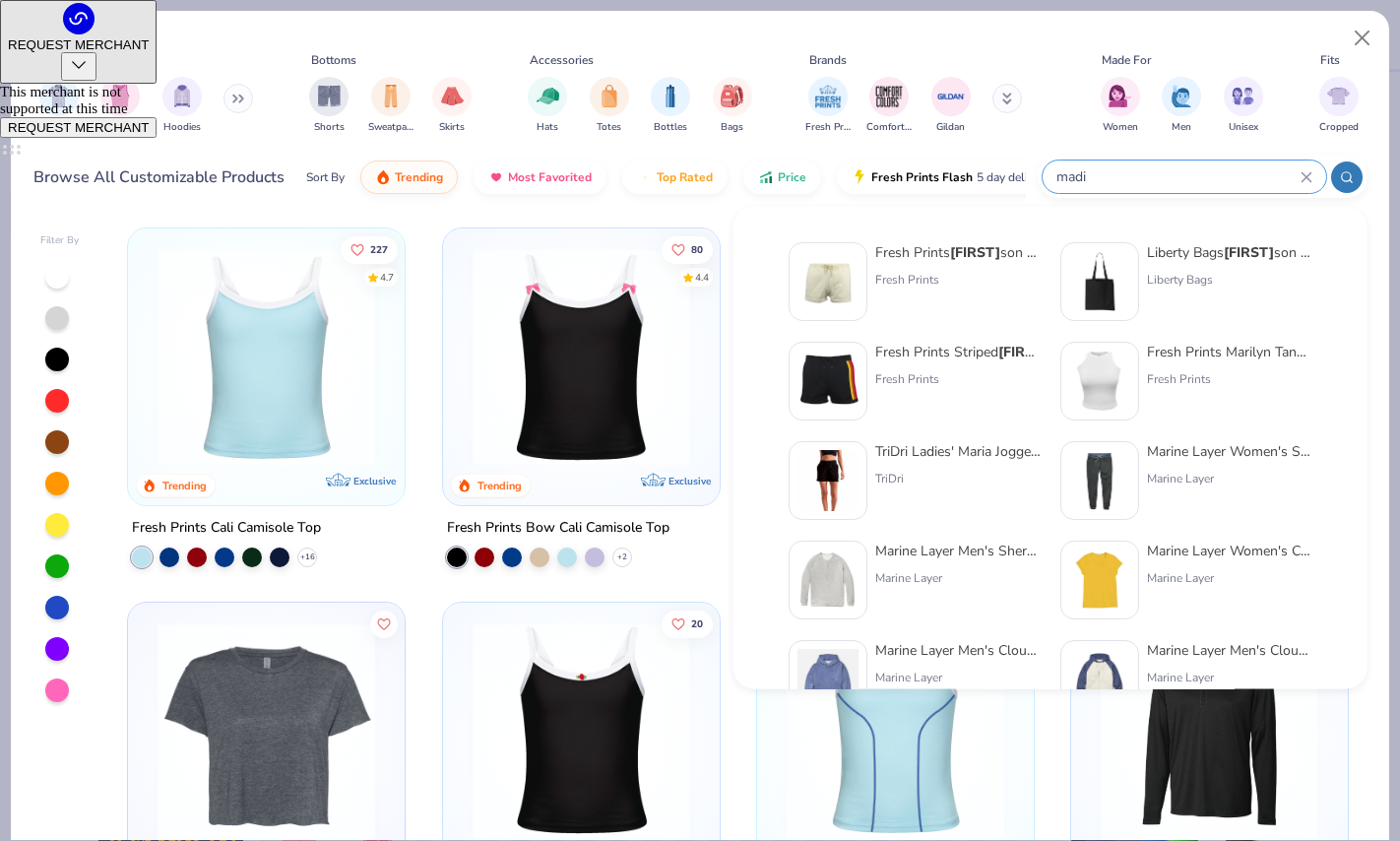 click on "Fresh Prints" at bounding box center [958, 280] 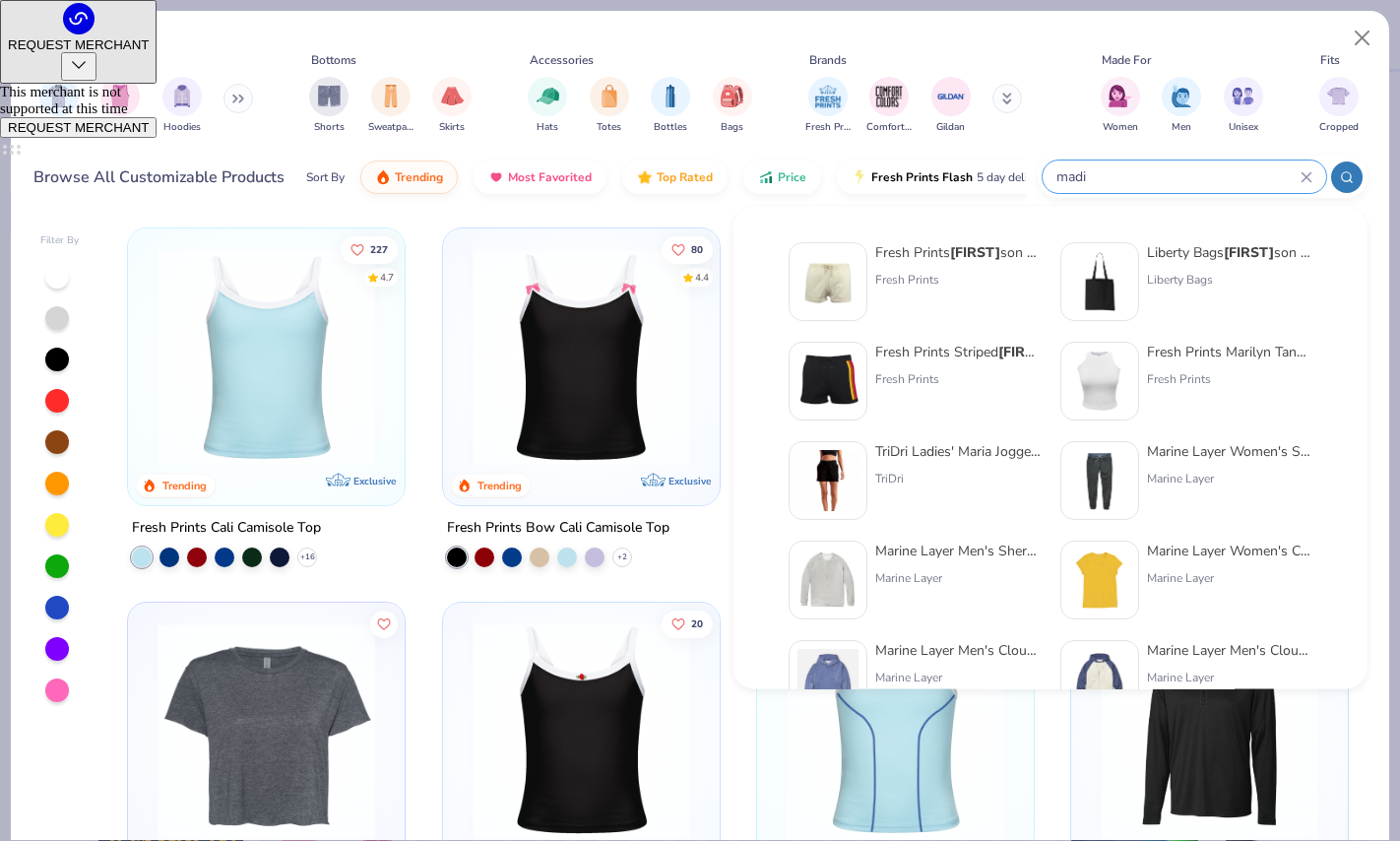 type 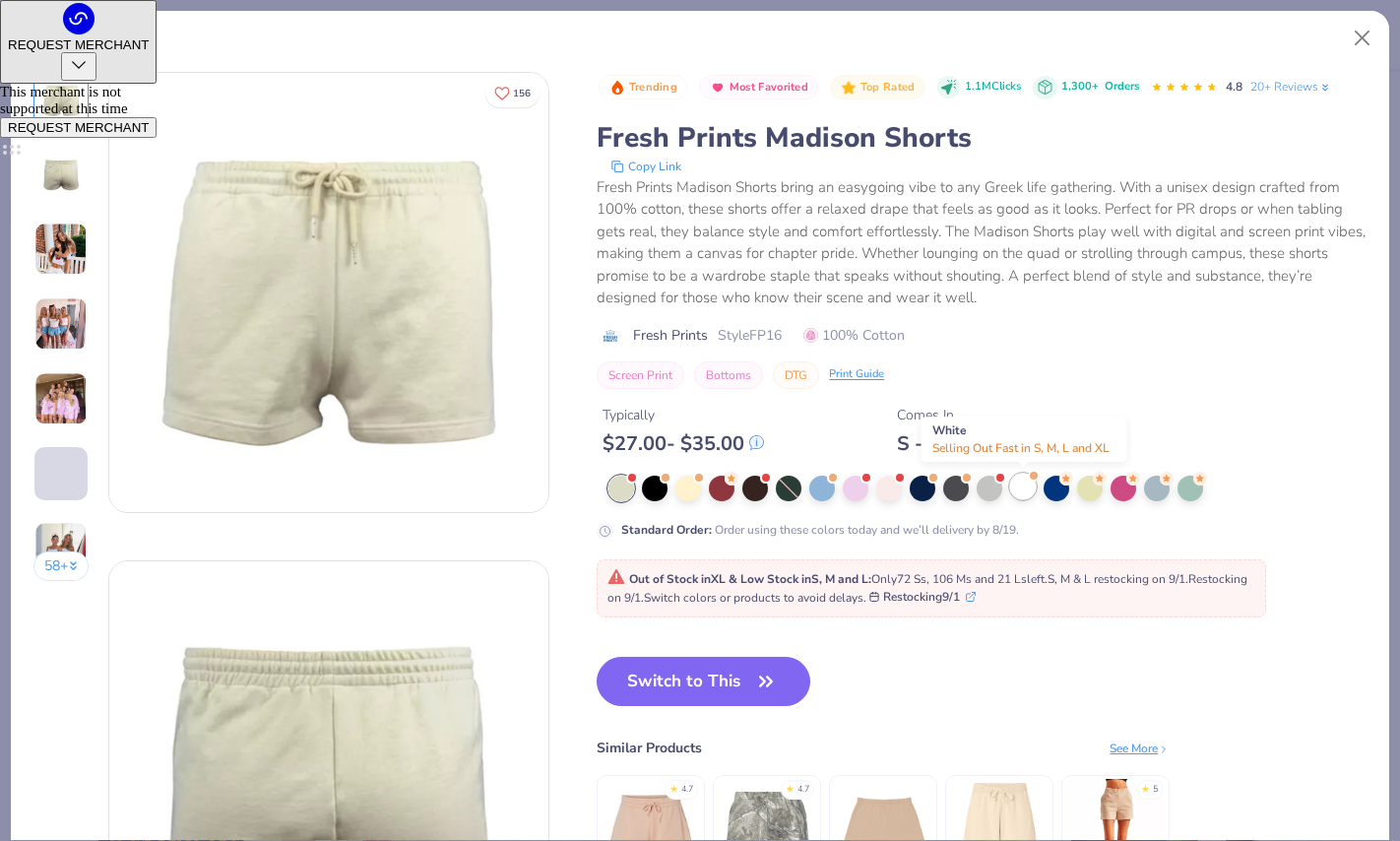 click at bounding box center [1023, 486] 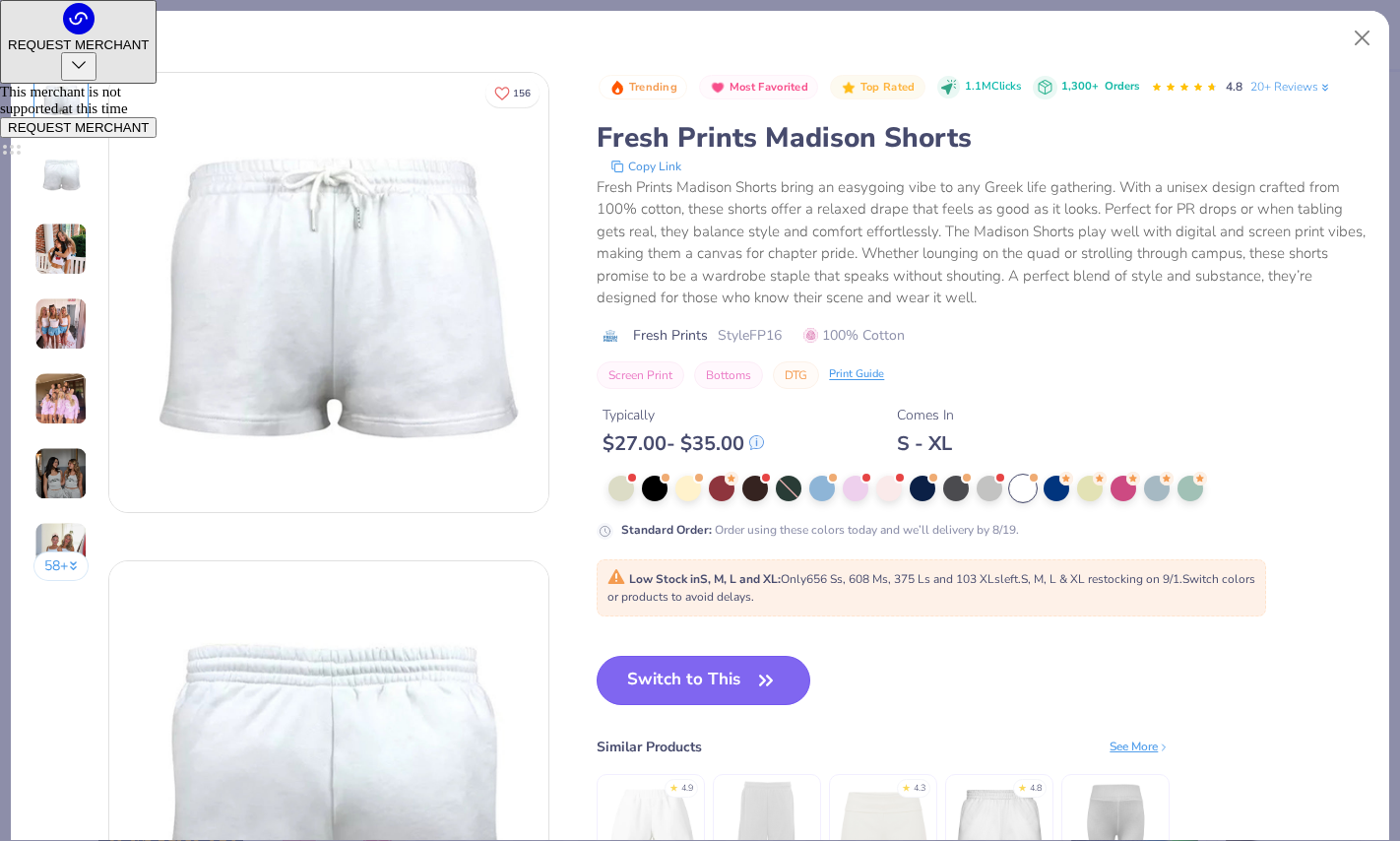 click on "Switch to This" at bounding box center (703, 680) 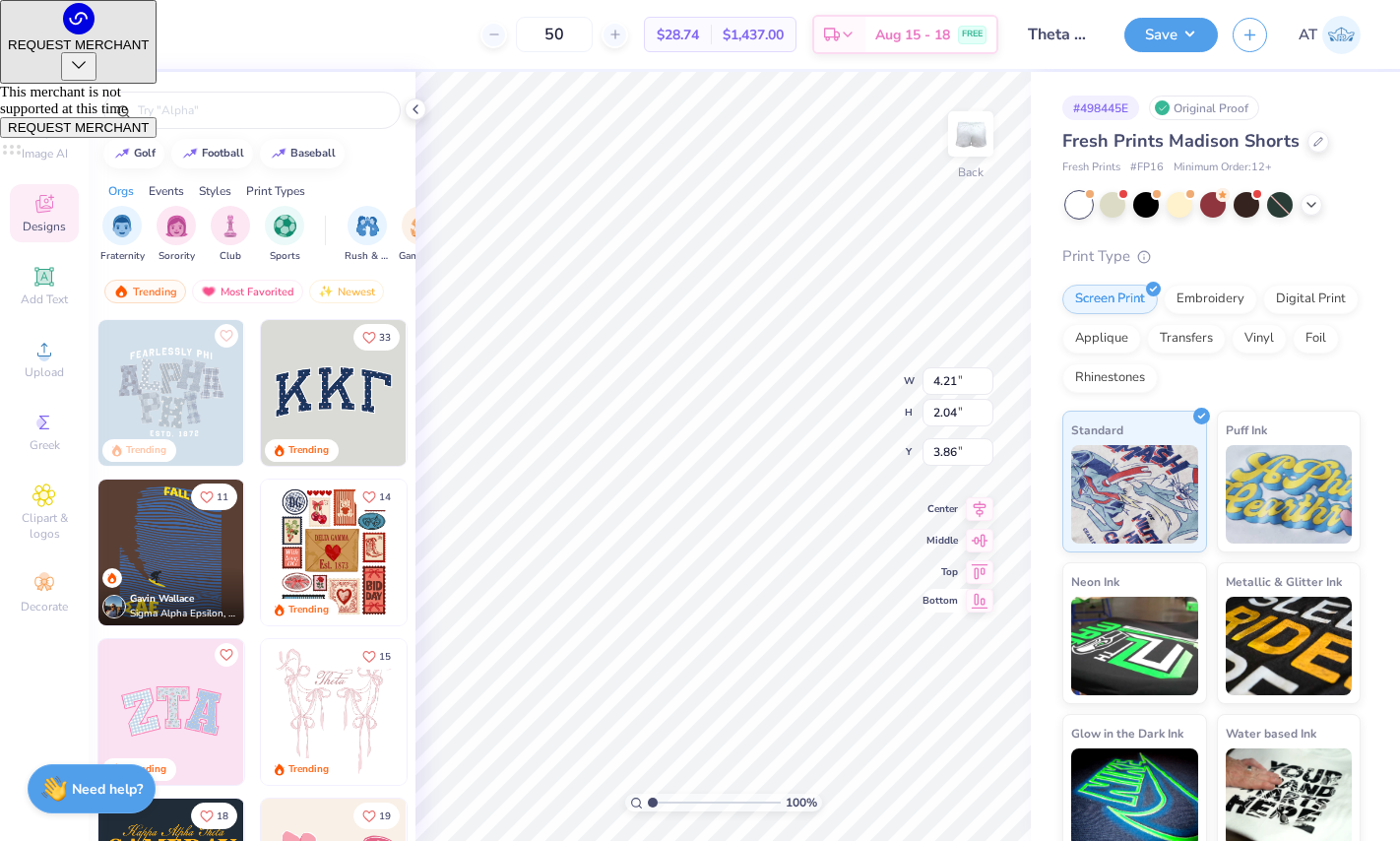 click on "100  % Back W 4.21 4.21 " H 2.04 2.04 " Y 3.86 3.86 " Center Middle Top Bottom" at bounding box center (723, 456) 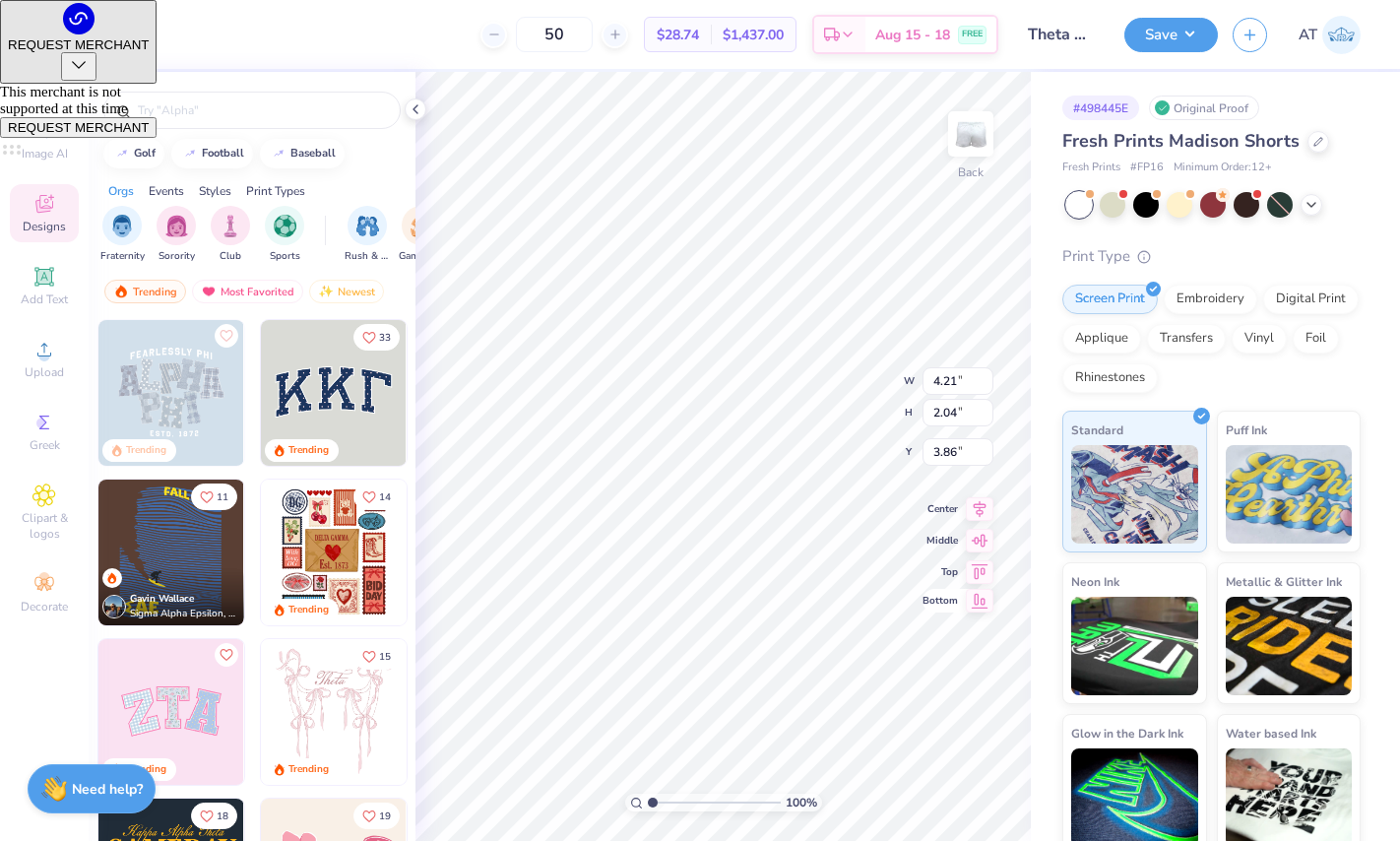 type on "7.15" 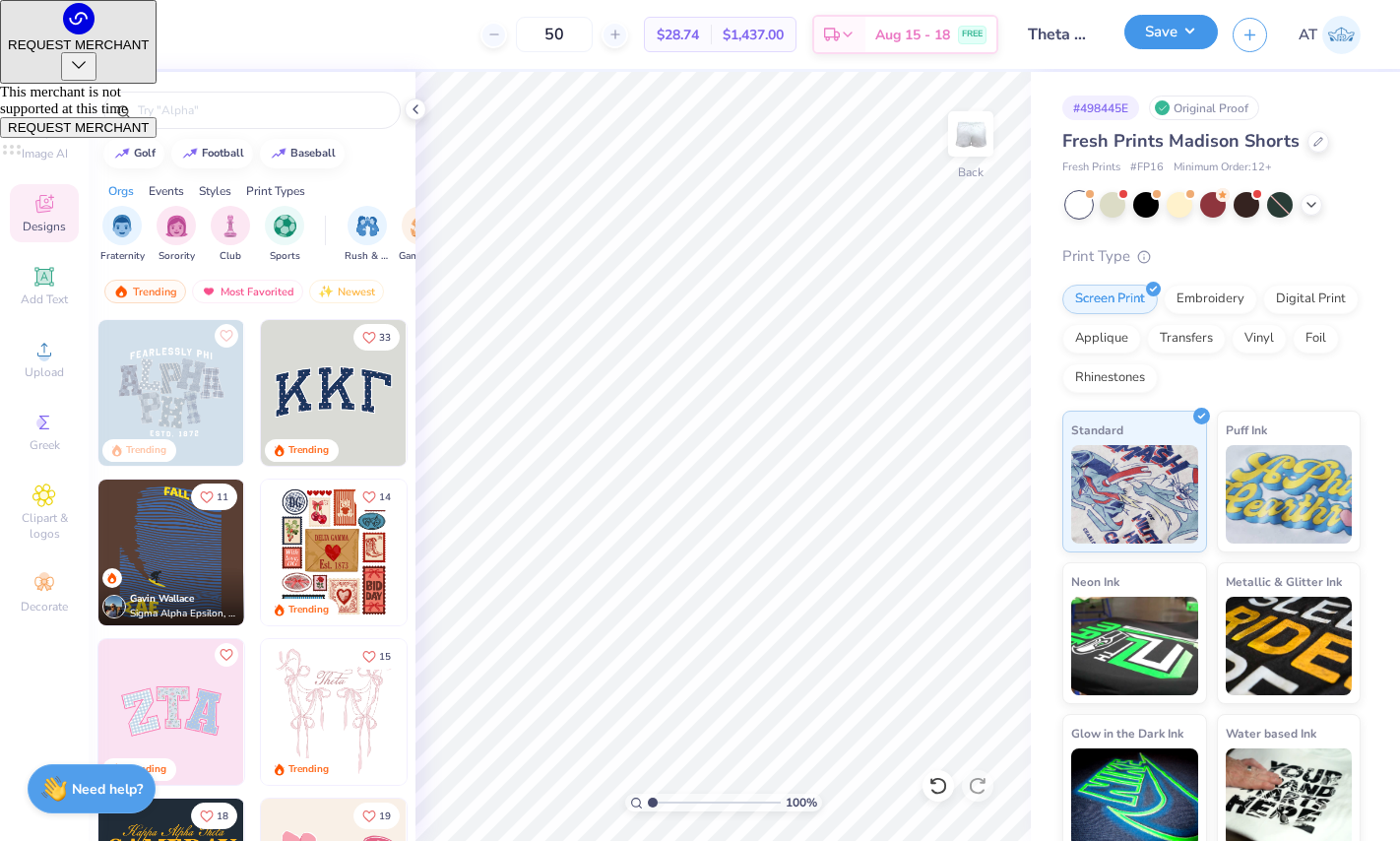 click on "Save" at bounding box center (1171, 32) 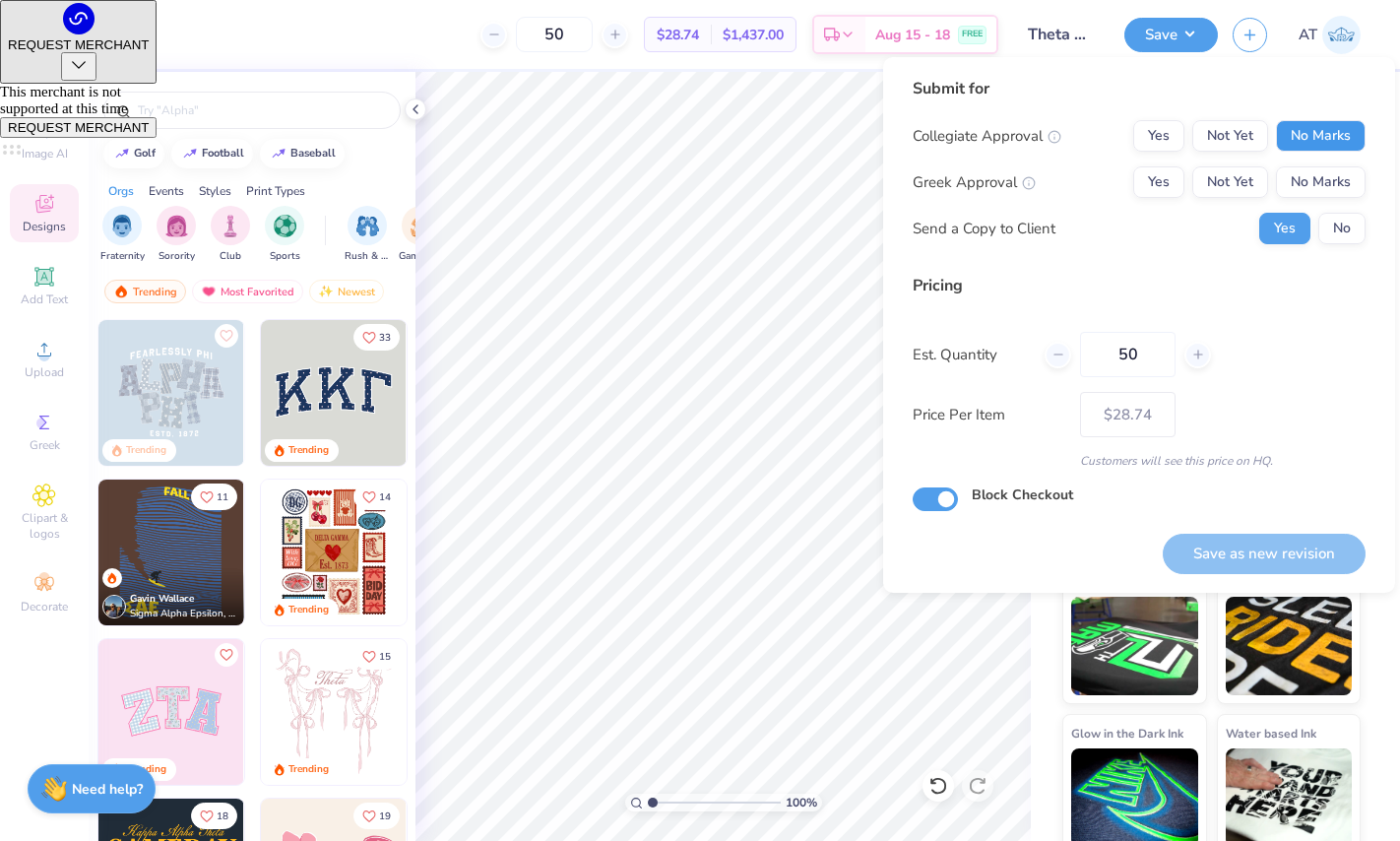 click on "No Marks" at bounding box center [1320, 136] 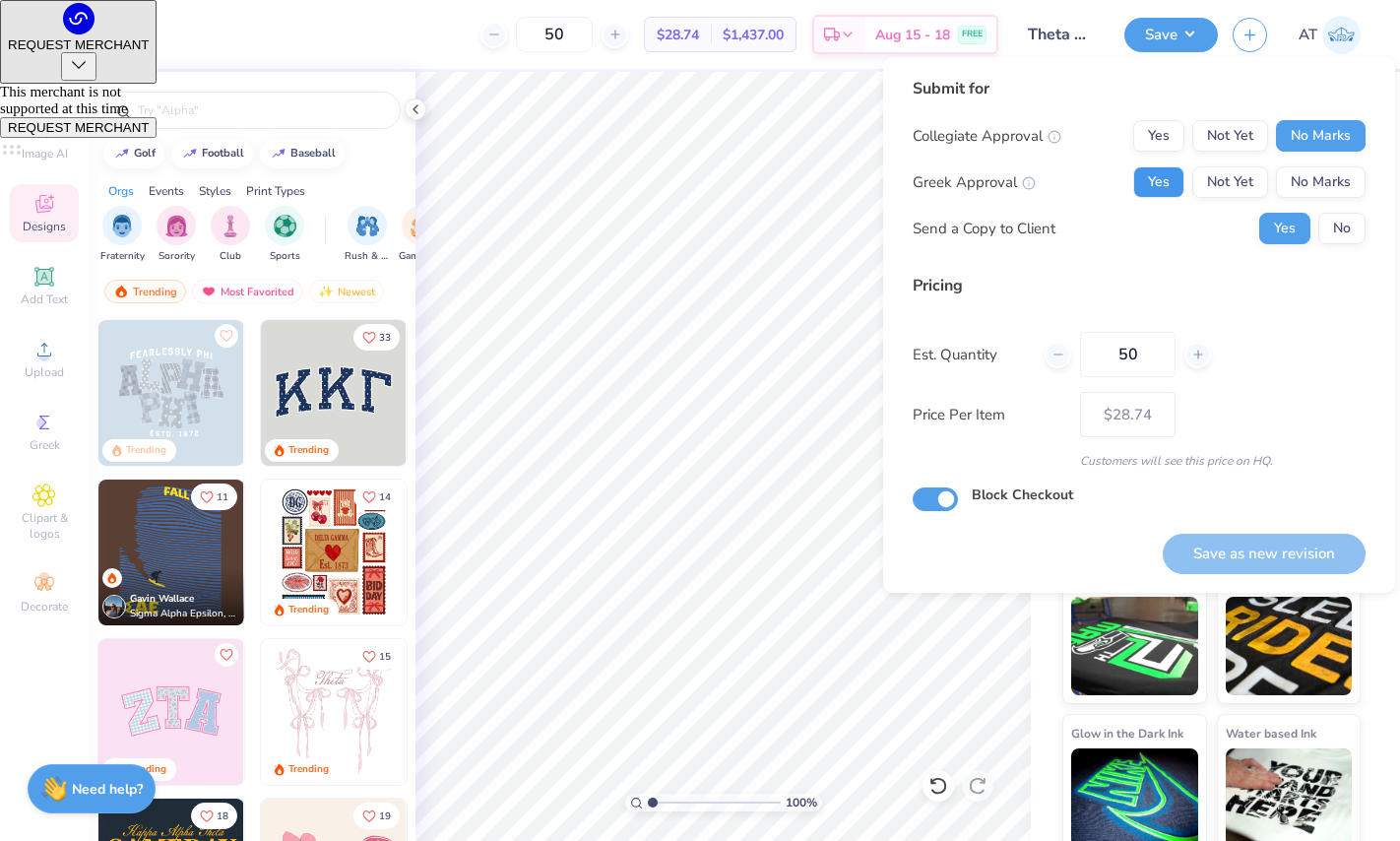 click on "Yes" at bounding box center [1159, 182] 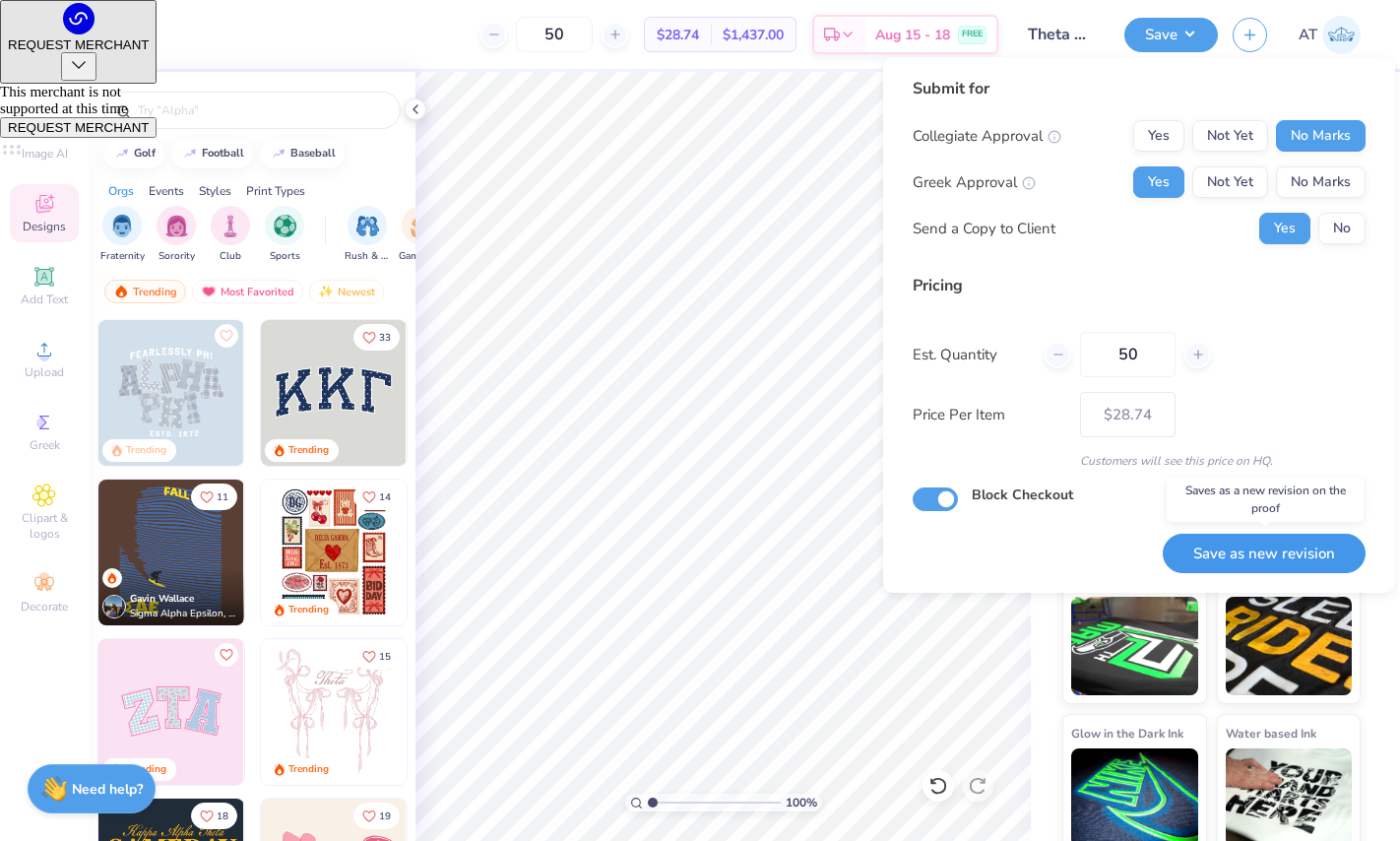 click on "Save as new revision" at bounding box center (1264, 553) 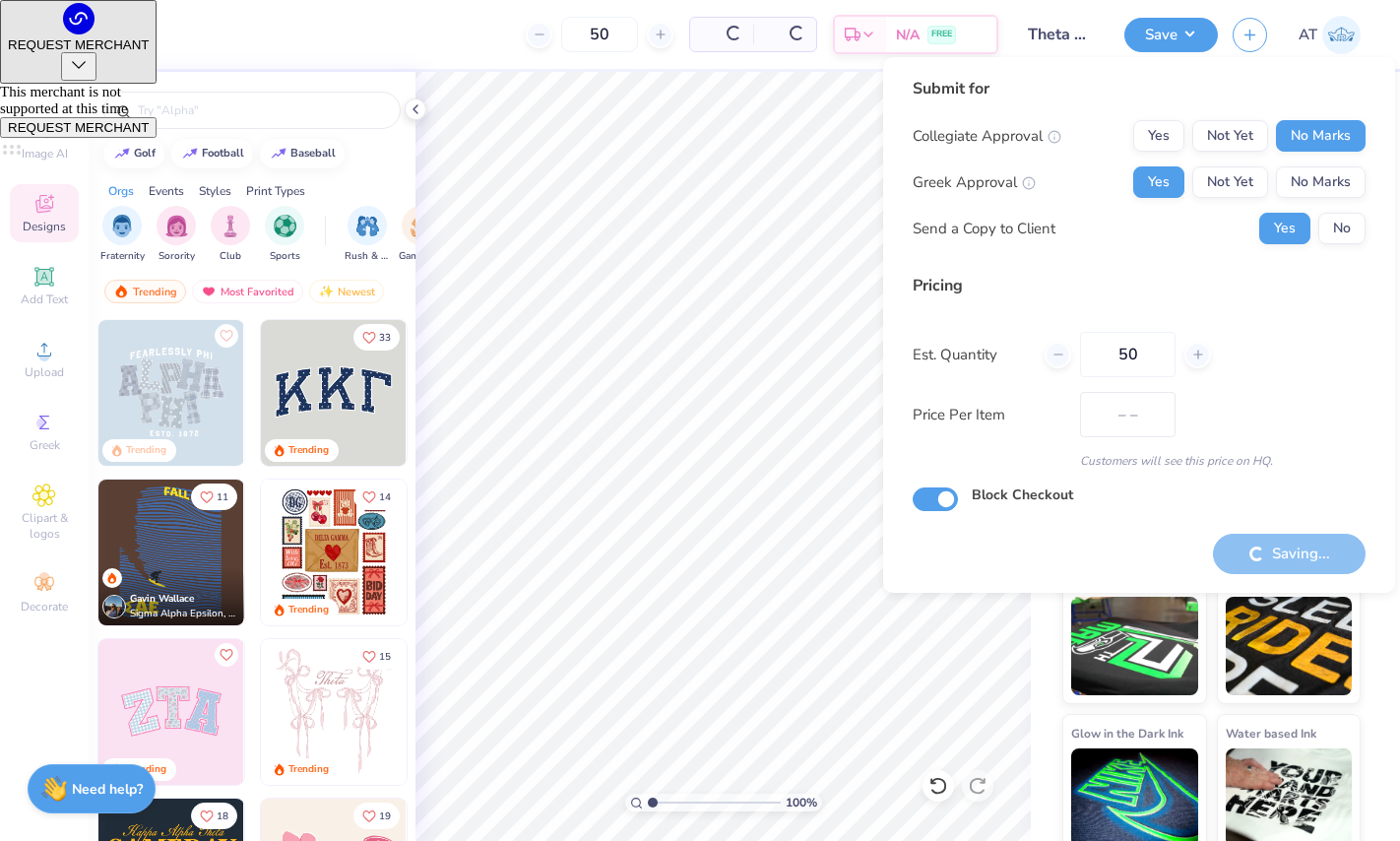 type on "$28.74" 